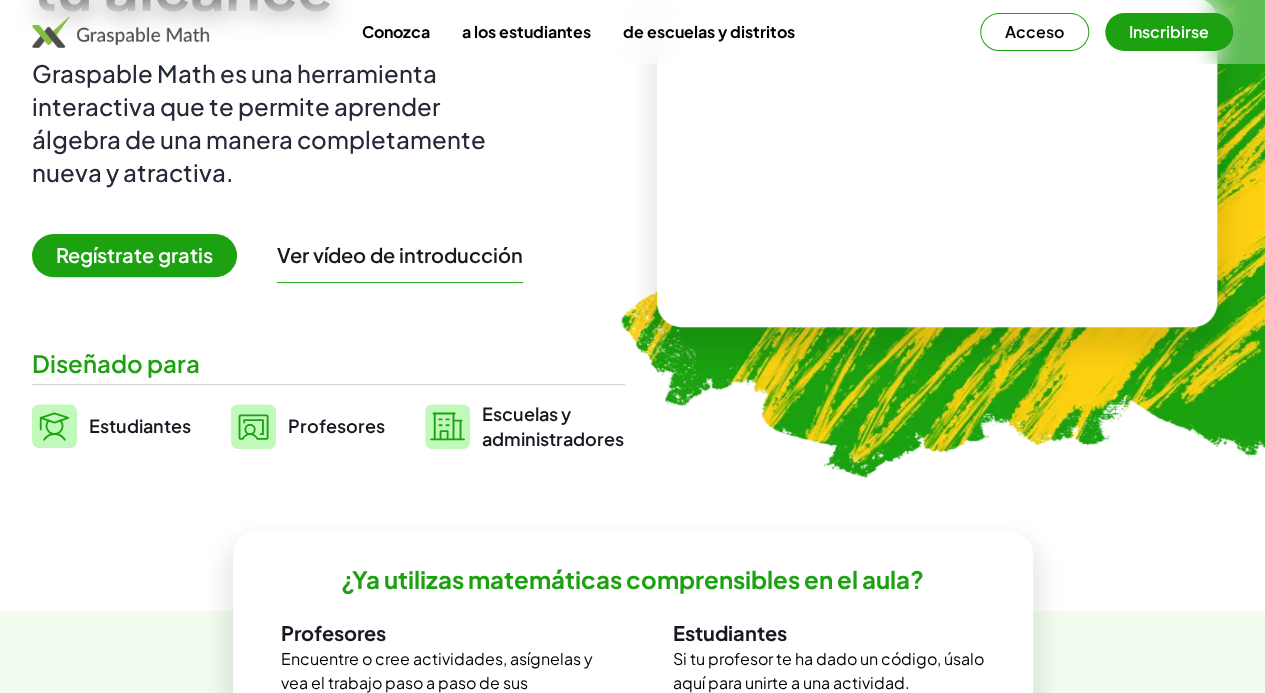 scroll, scrollTop: 236, scrollLeft: 0, axis: vertical 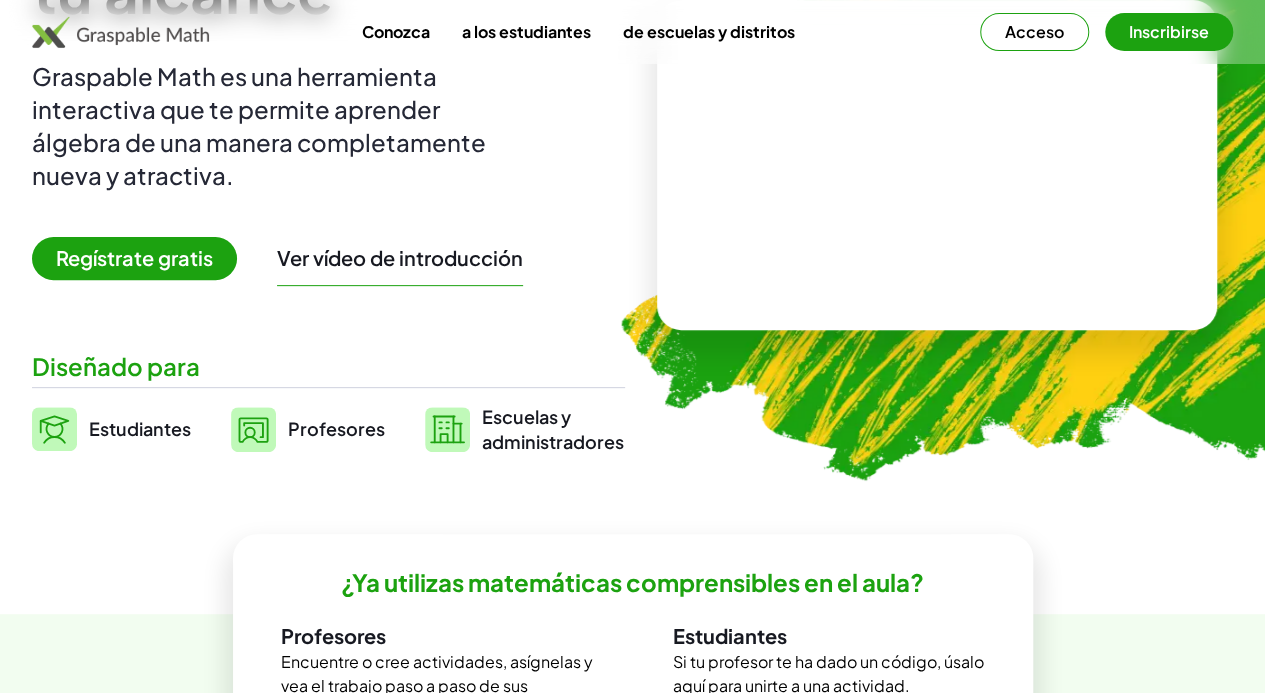 click on "Estudiantes" at bounding box center [140, 428] 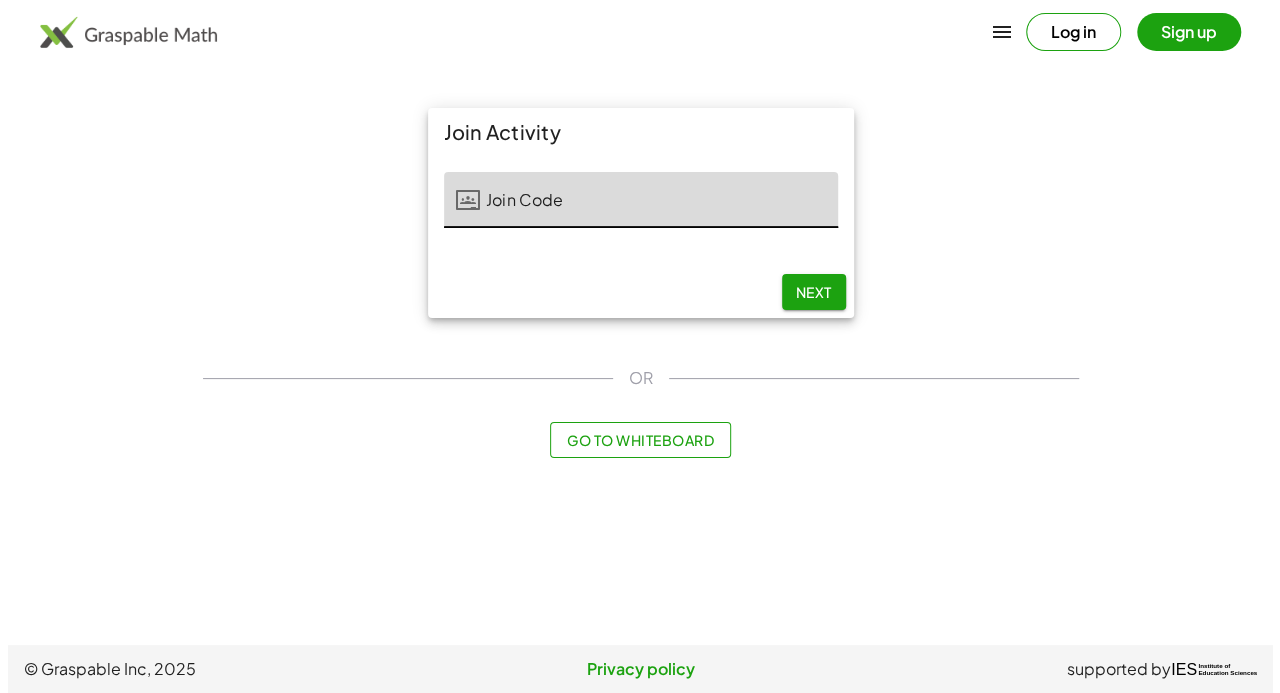 scroll, scrollTop: 0, scrollLeft: 0, axis: both 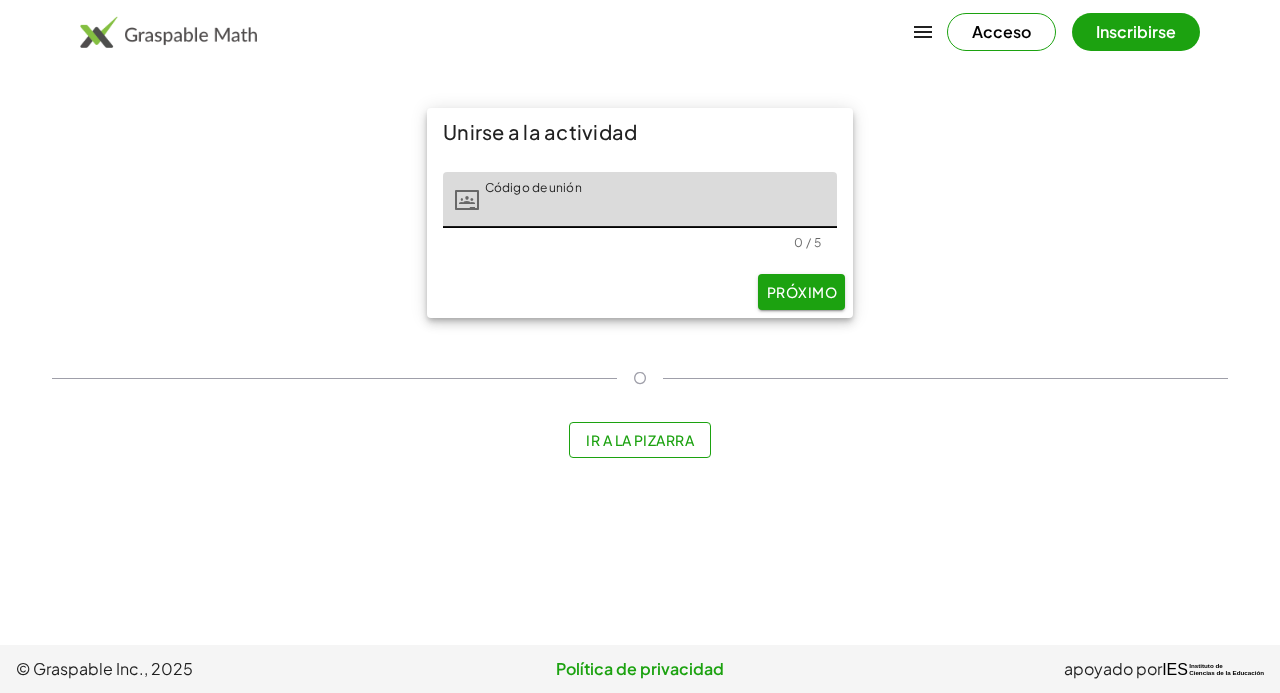 click on "Ir a la pizarra" at bounding box center (640, 440) 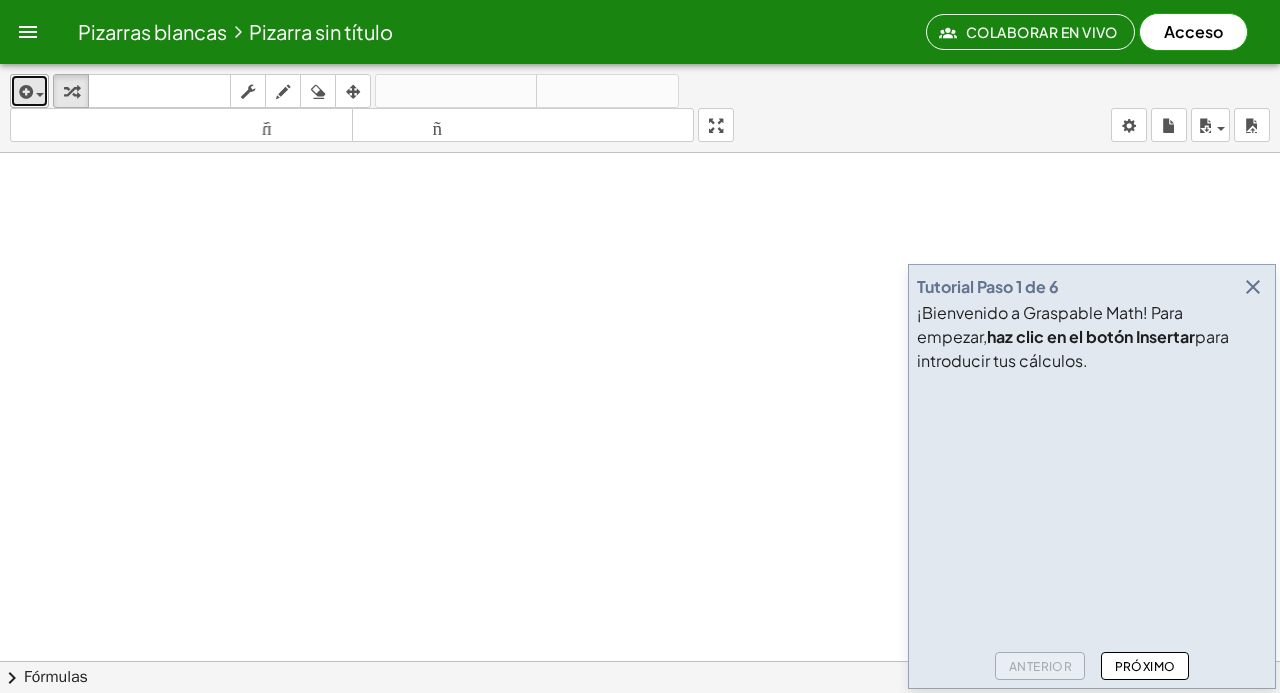 click at bounding box center (29, 91) 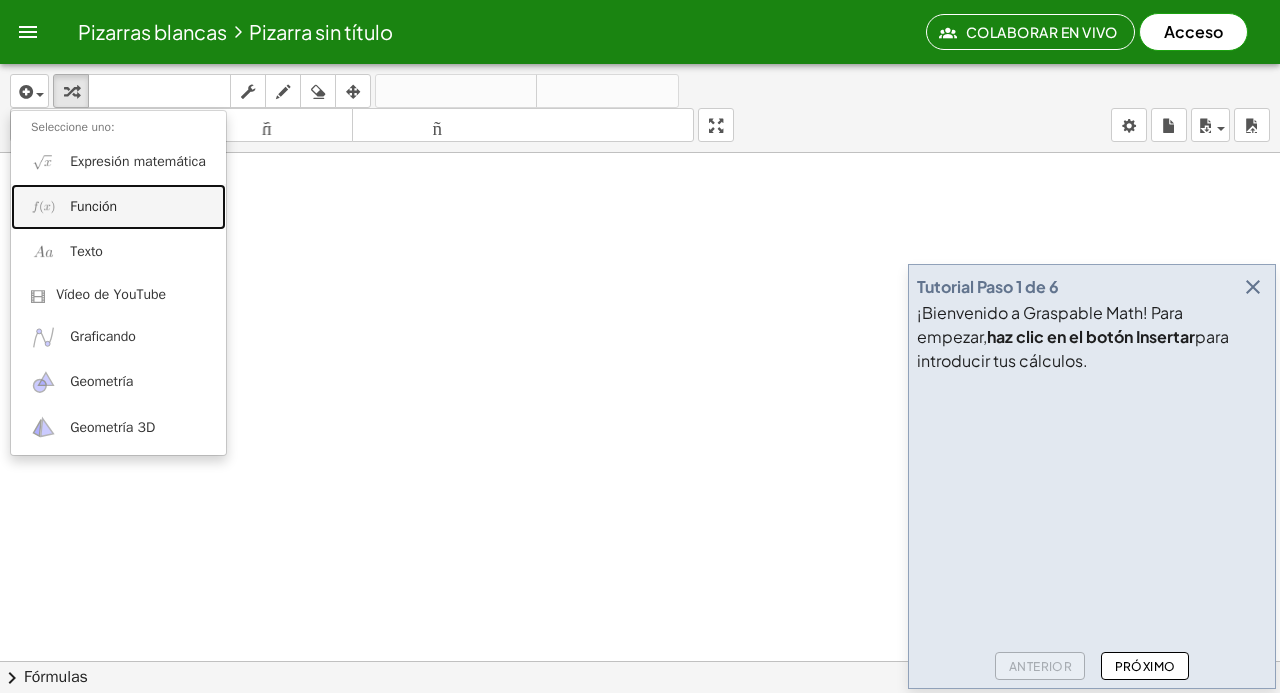 click on "Función" at bounding box center [93, 206] 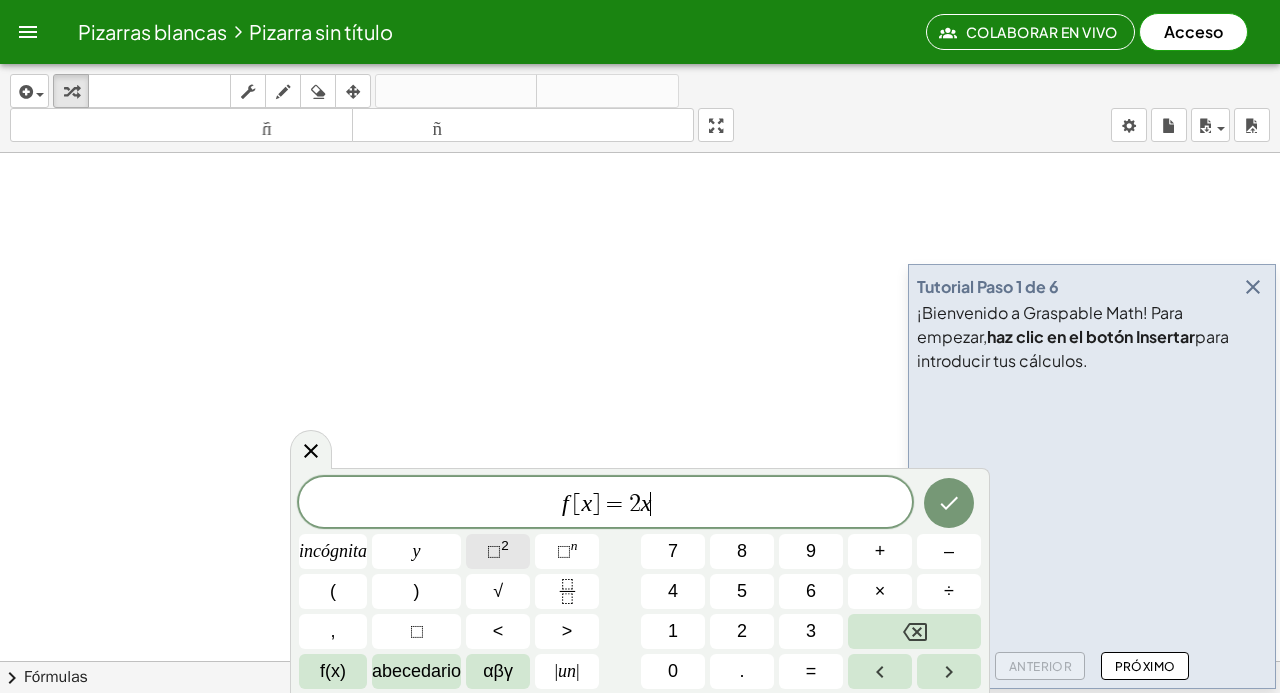 click on "⬚  2" 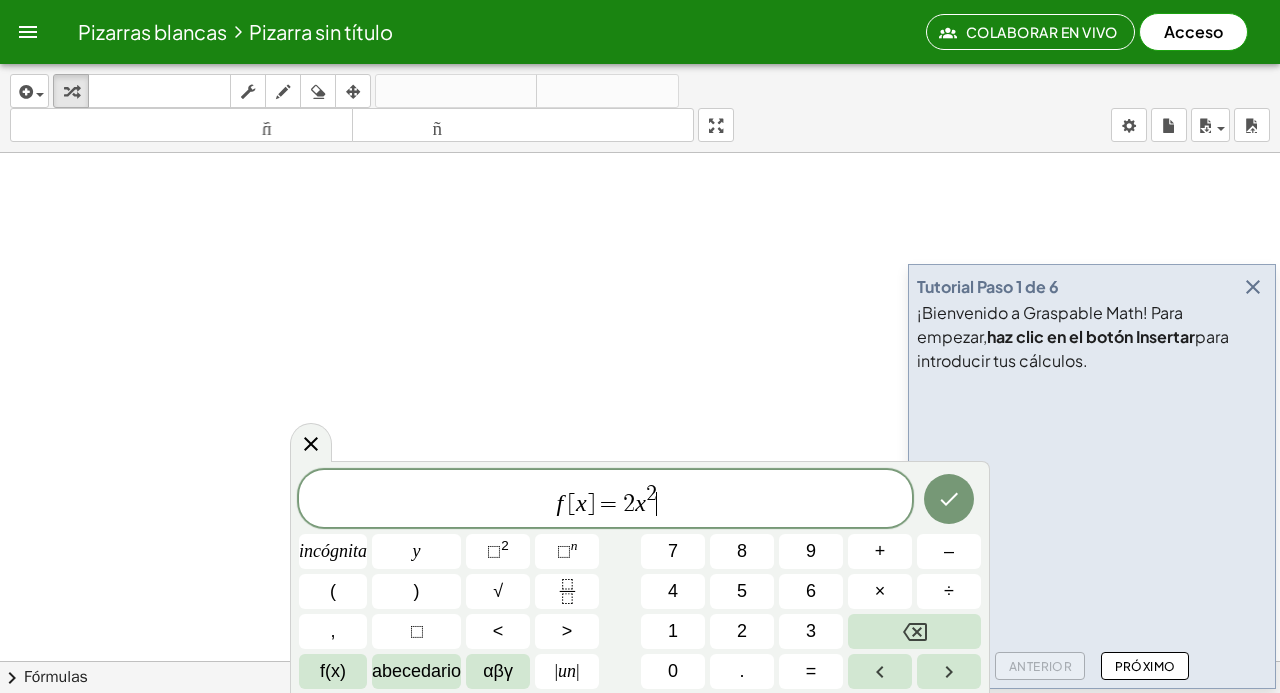 click on "+" at bounding box center [880, 551] 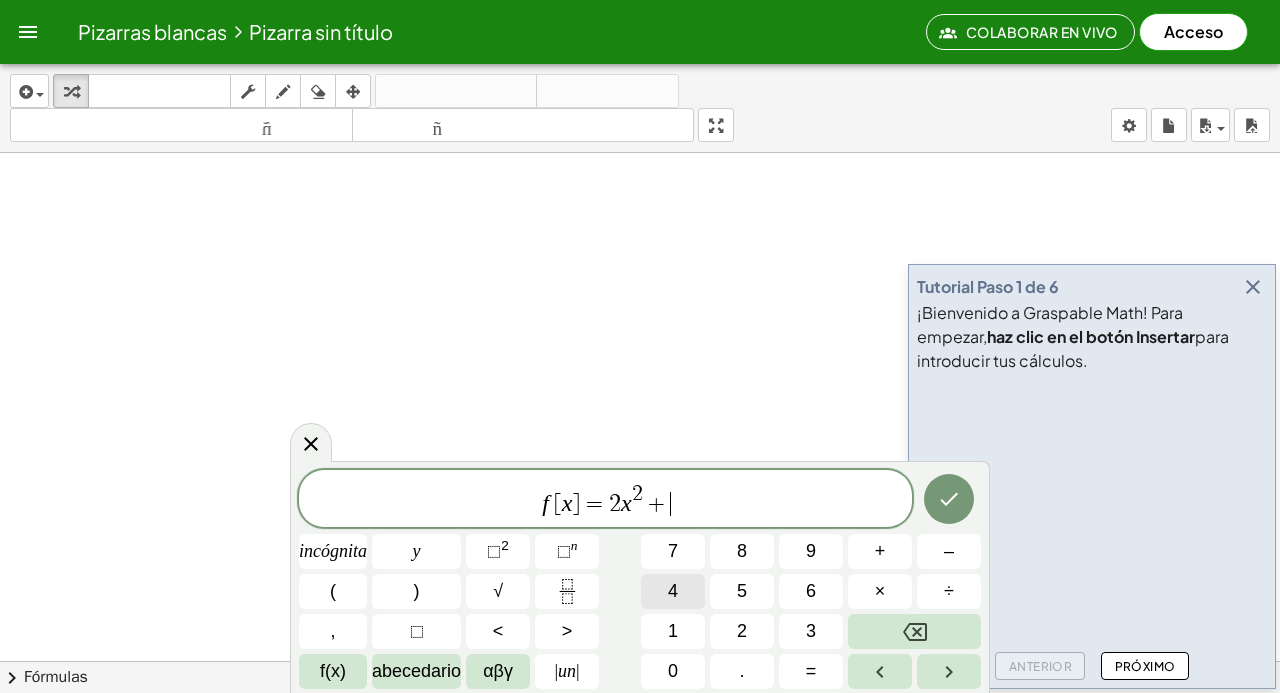 click on "4" at bounding box center (673, 591) 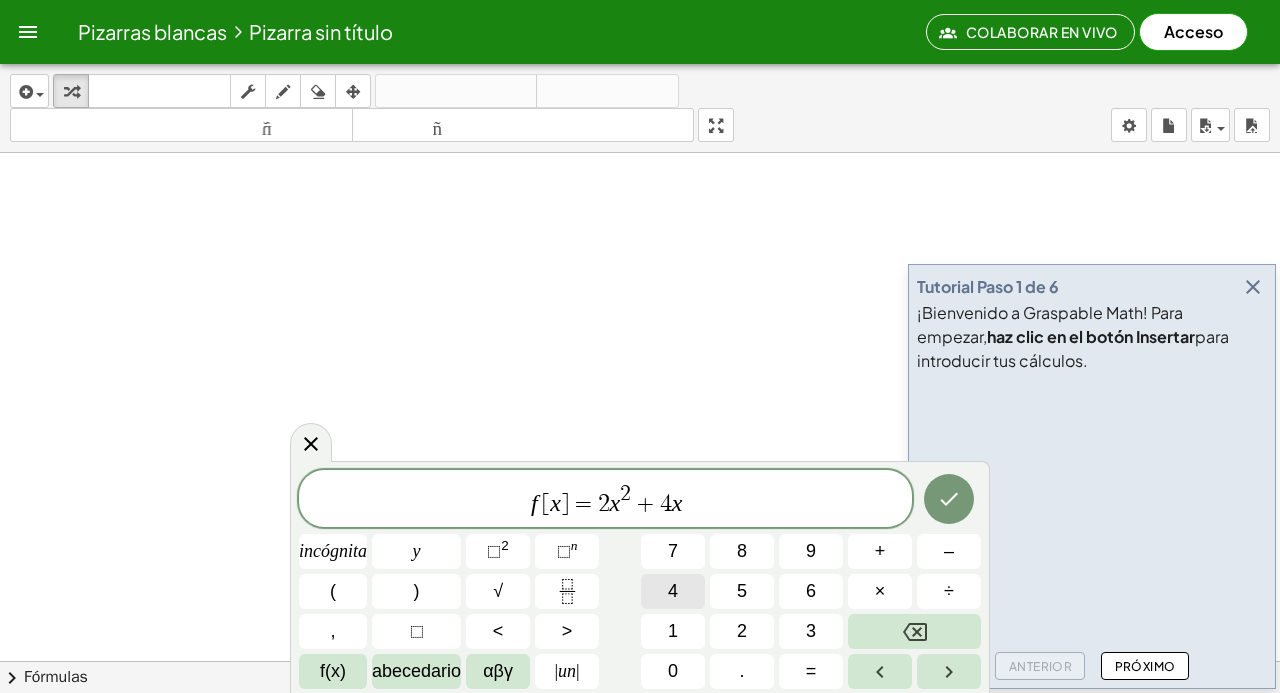 click 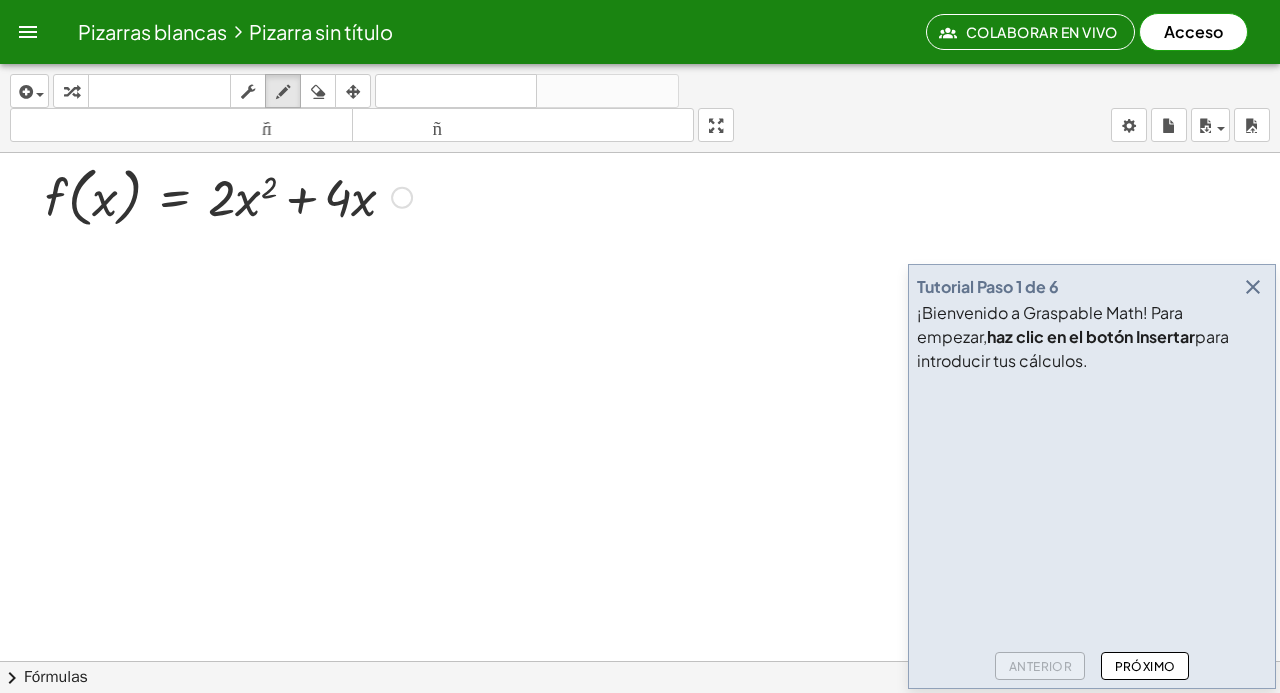 click on "Tutorial Paso 1 de 6 ¡Bienvenido a Graspable Math! Para empezar,  haz clic en el botón Insertar  para introducir tus cálculos. Anterior Próximo" 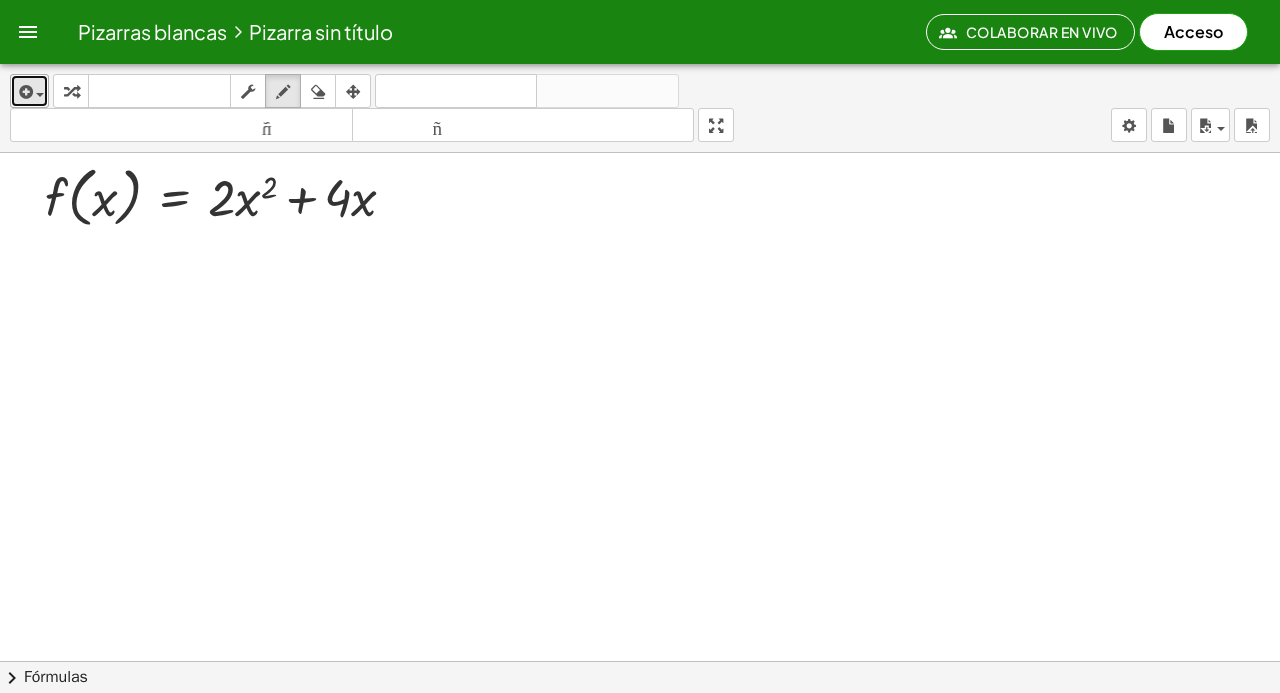 click at bounding box center [24, 92] 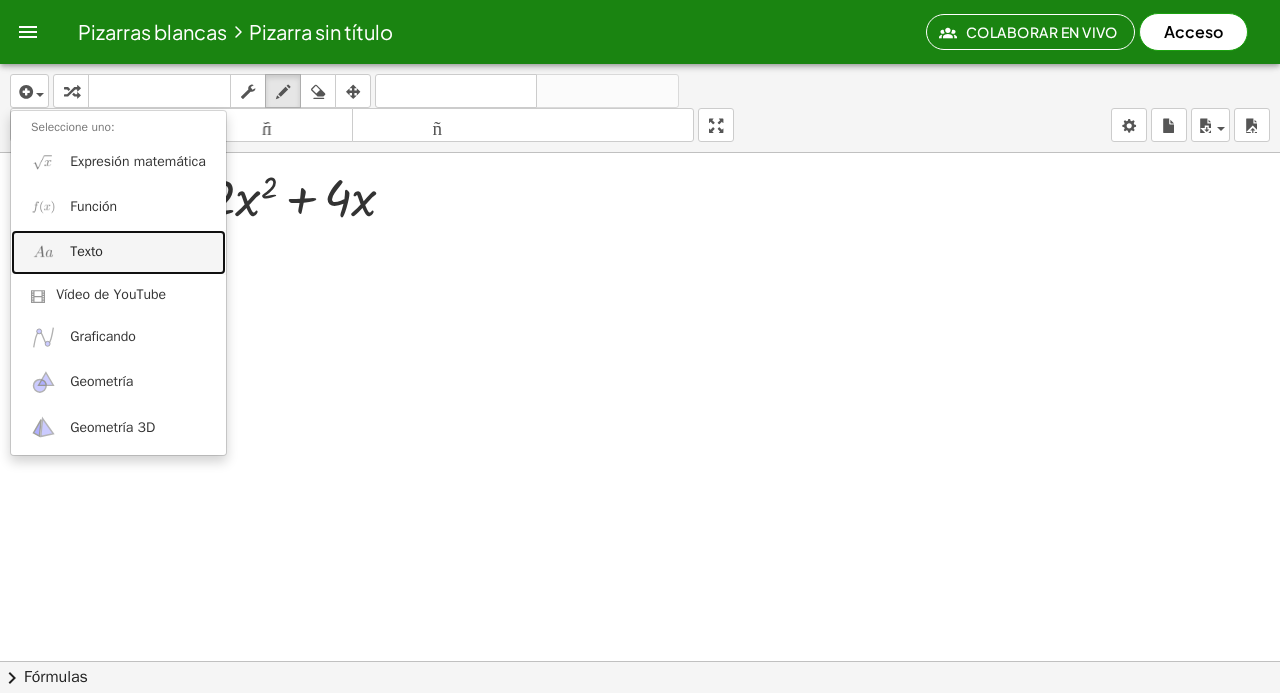 click on "Texto" at bounding box center [86, 251] 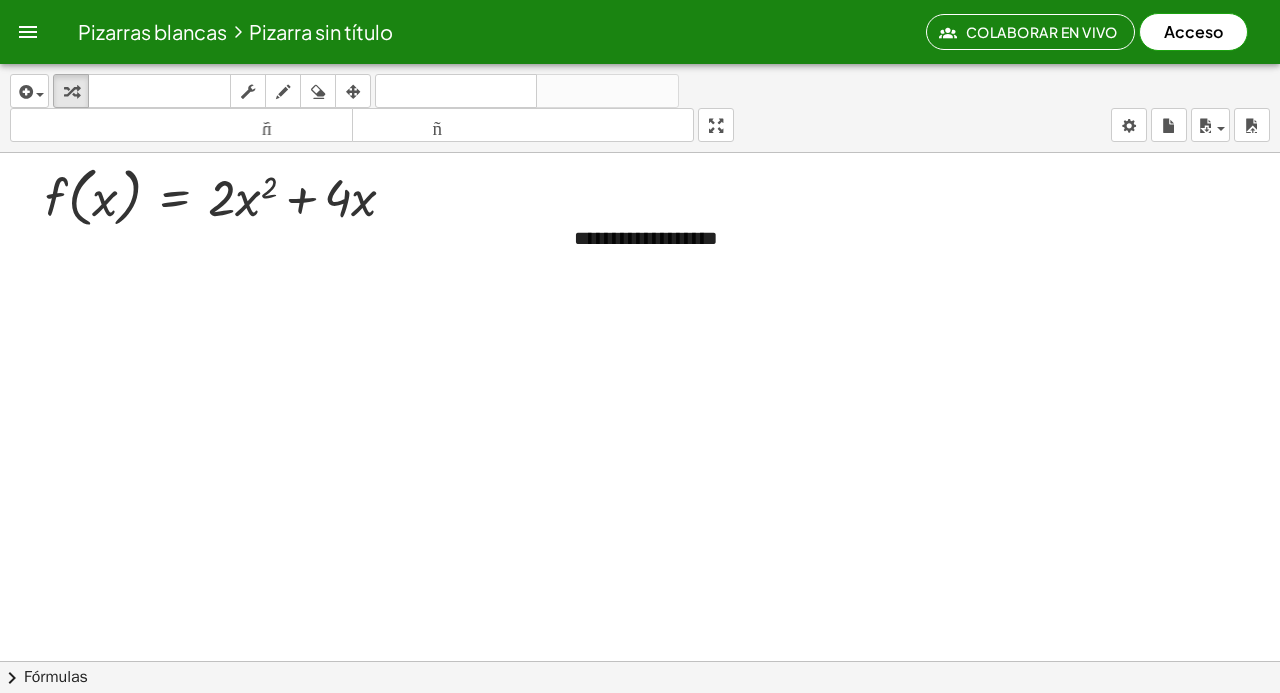 type 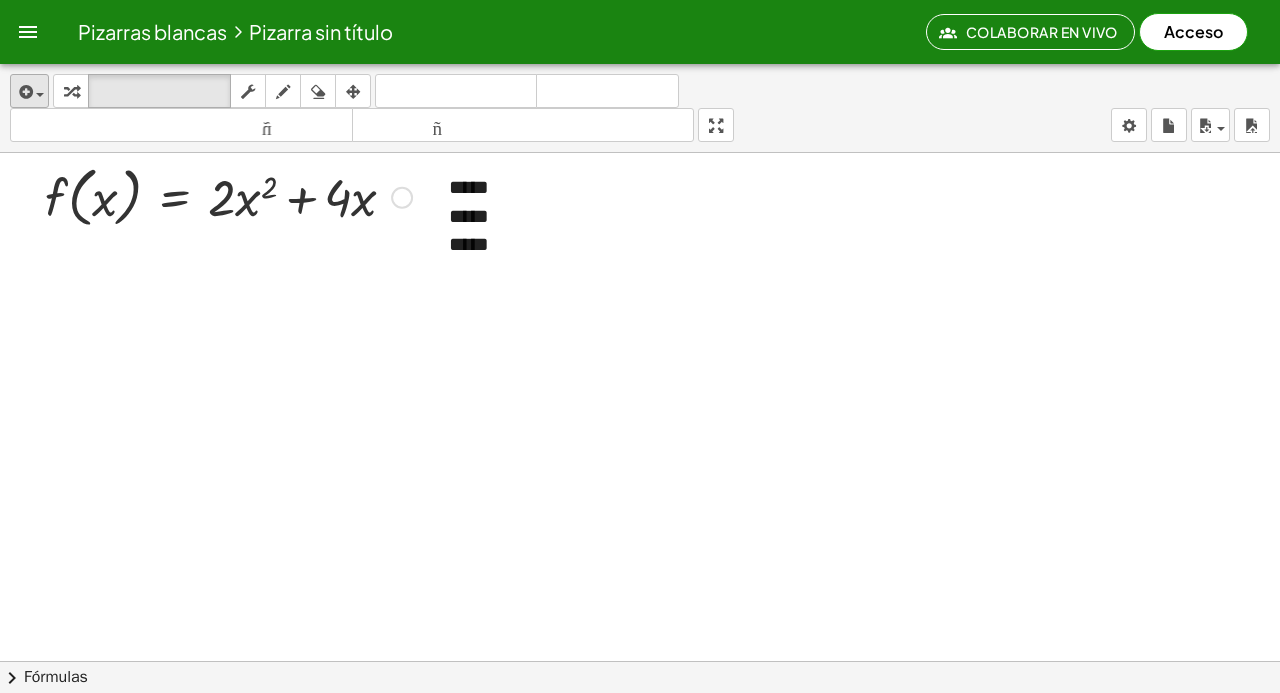 click on "insertar Seleccione uno: Expresión matemática Función Texto Vídeo de YouTube Graficando Geometría Geometría 3D transformar teclado teclado fregar dibujar borrar arreglar deshacer deshacer rehacer rehacer tamaño_del_formato menor tamaño_del_formato más grande pantalla completa carga   ahorrar nuevo ajustes" at bounding box center (640, 108) 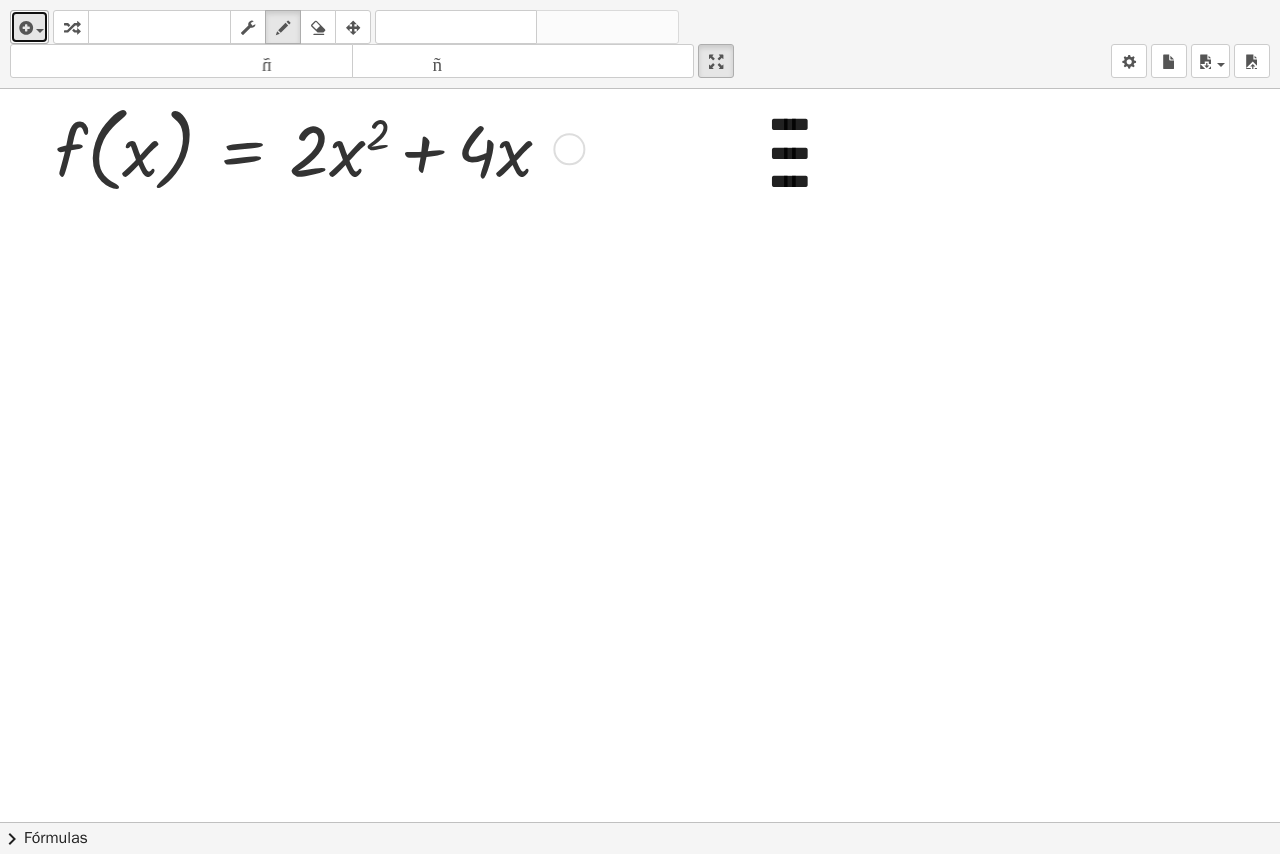 click at bounding box center (24, 28) 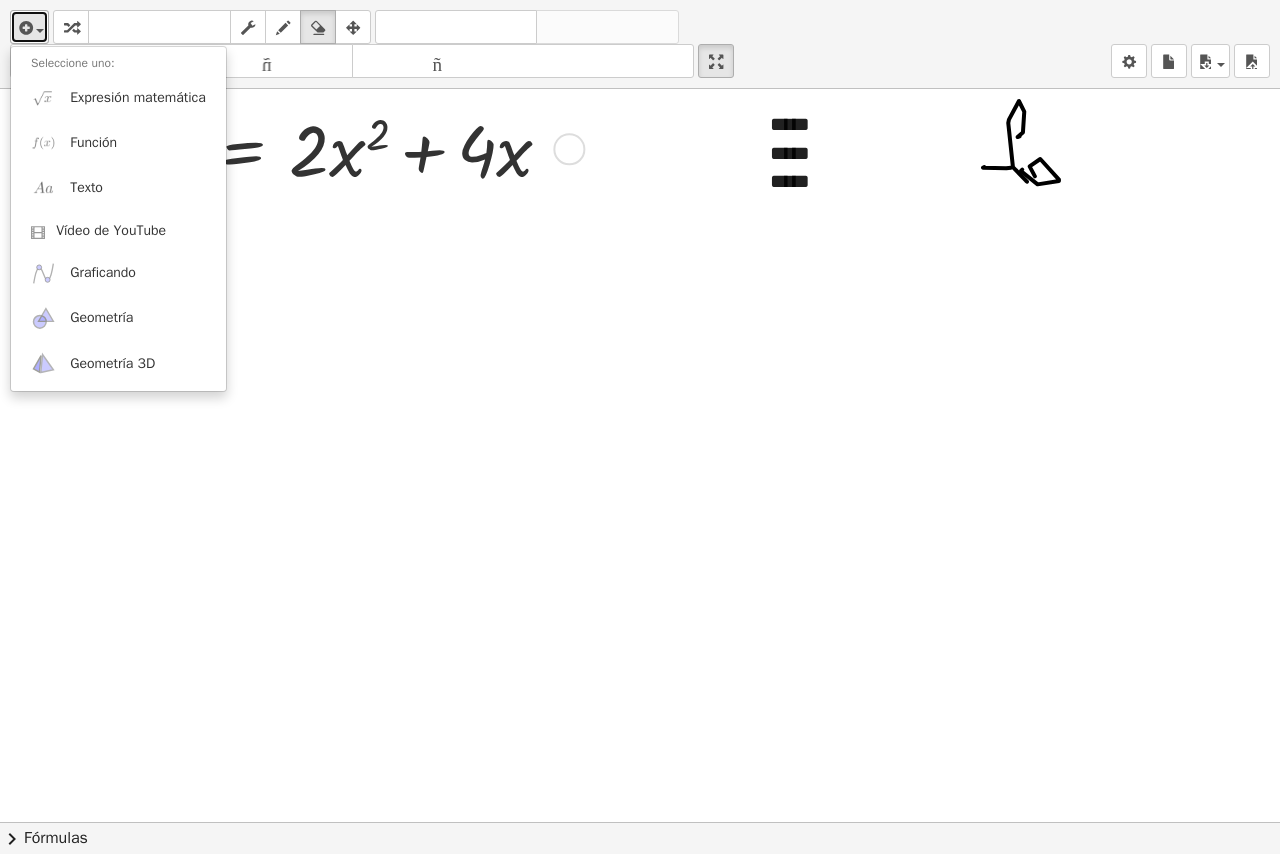 click at bounding box center (24, 28) 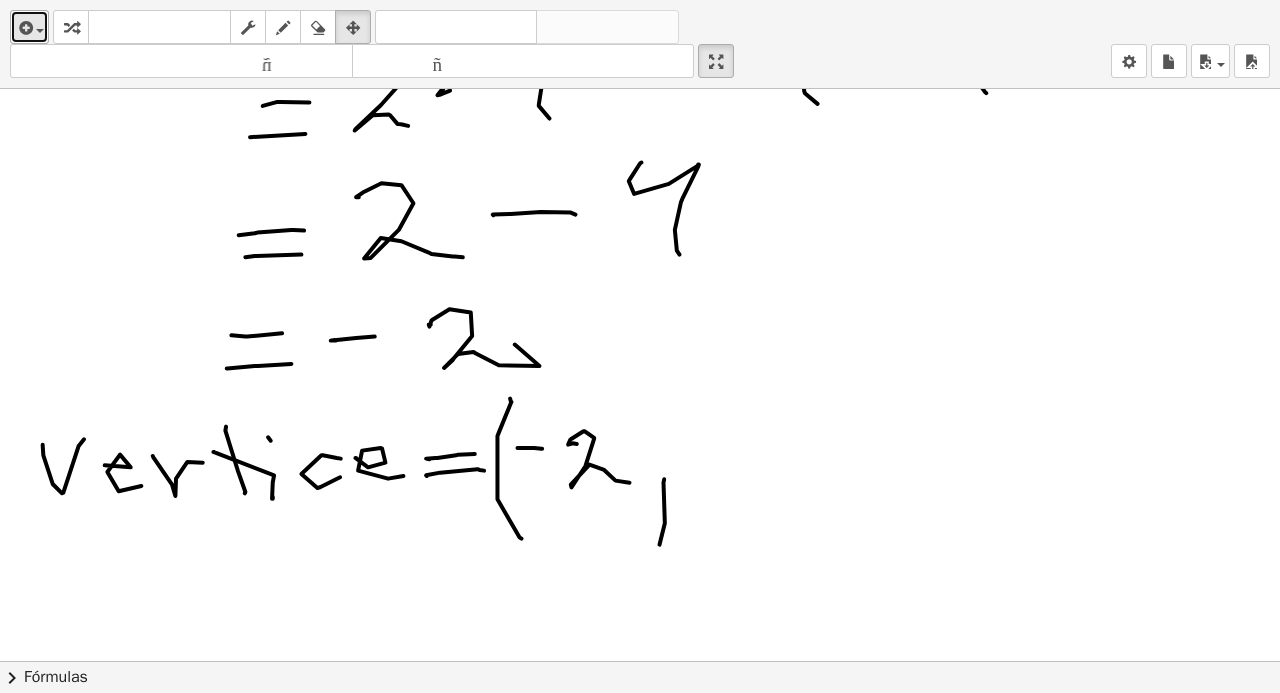 scroll, scrollTop: 780, scrollLeft: 0, axis: vertical 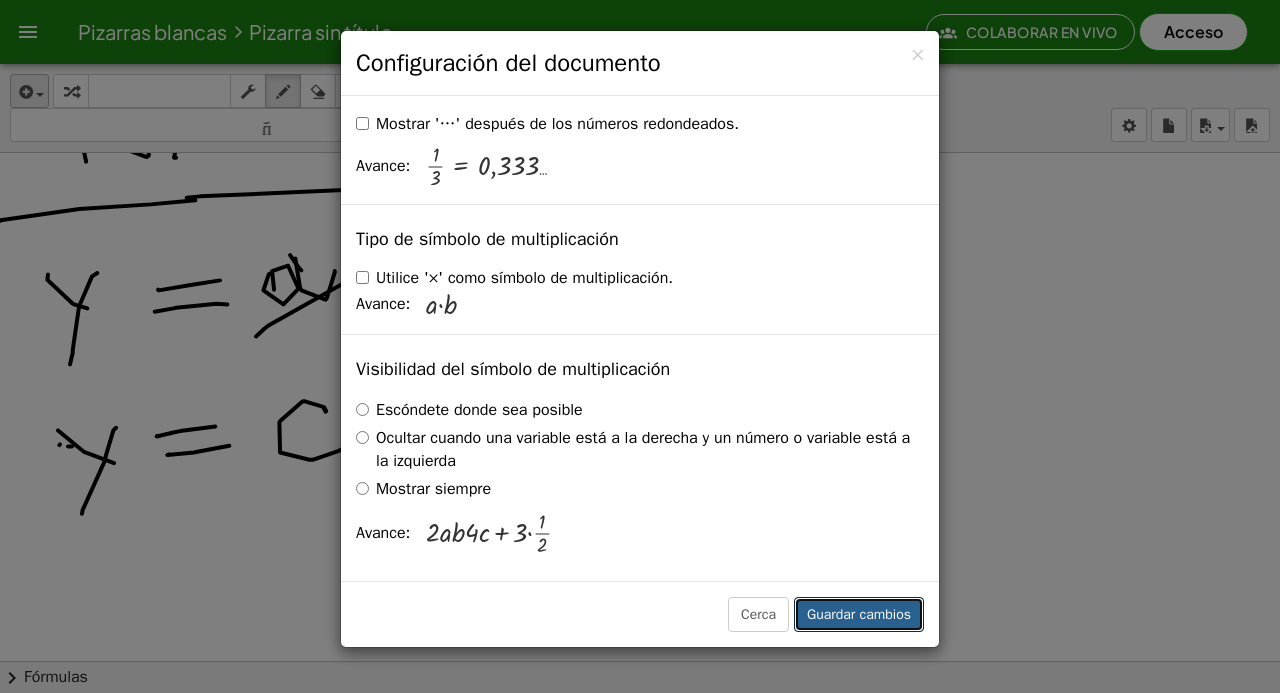 click on "Guardar cambios" at bounding box center [859, 614] 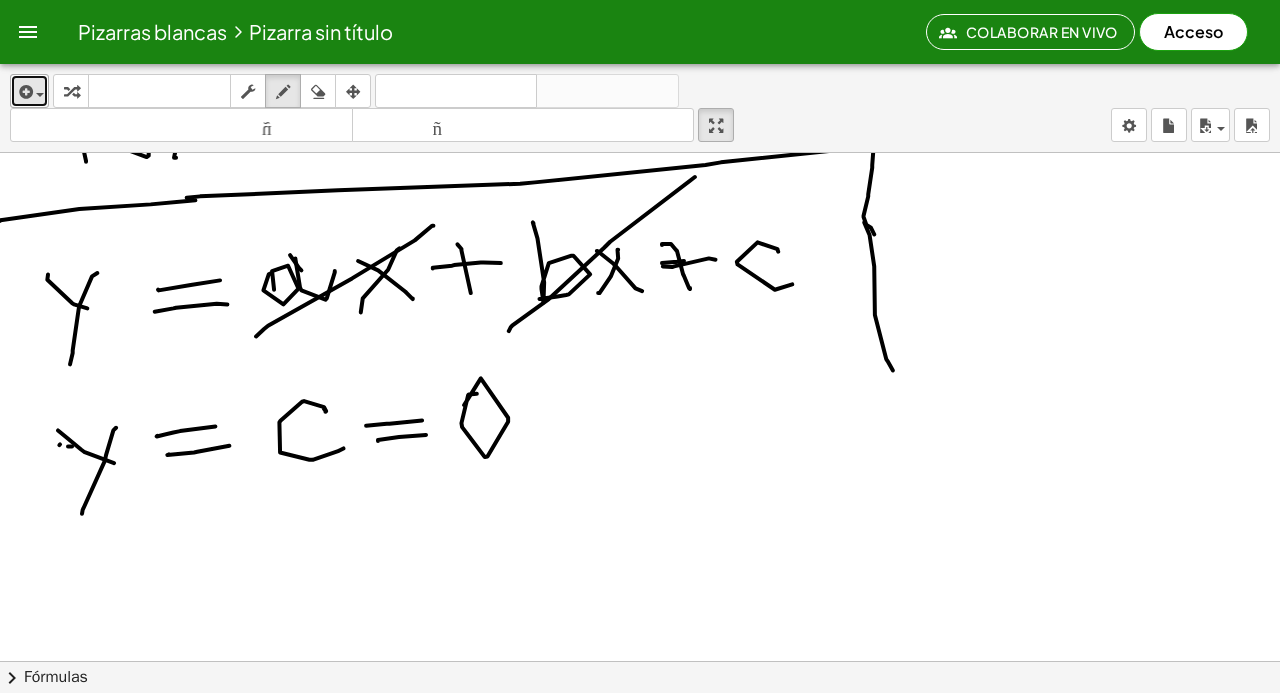 click at bounding box center (35, 94) 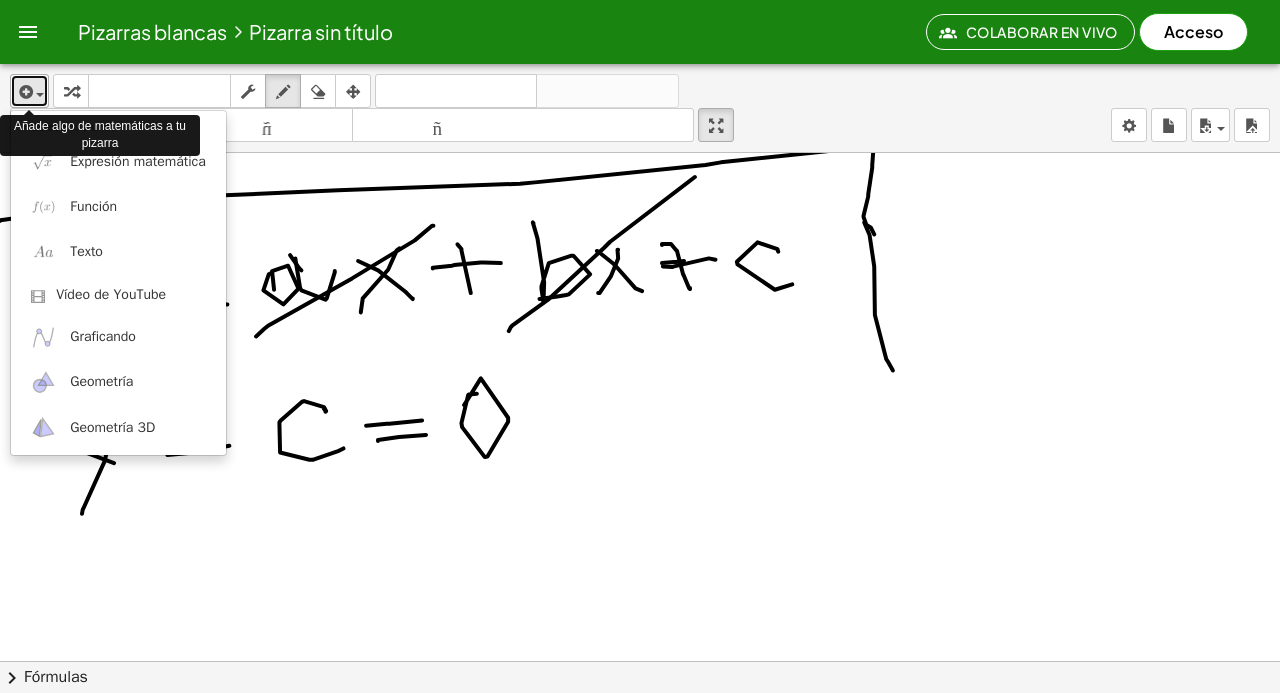 click at bounding box center [24, 92] 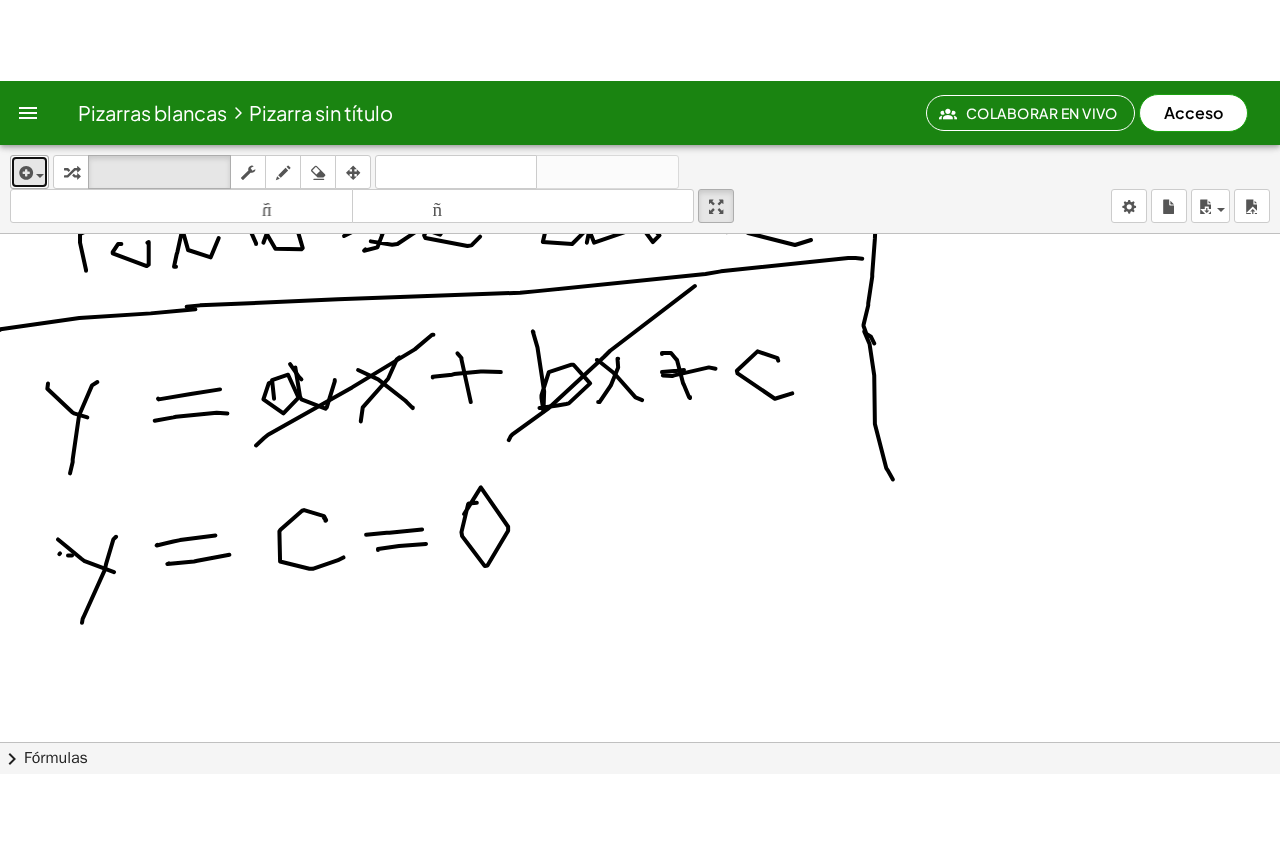 scroll, scrollTop: 1392, scrollLeft: 0, axis: vertical 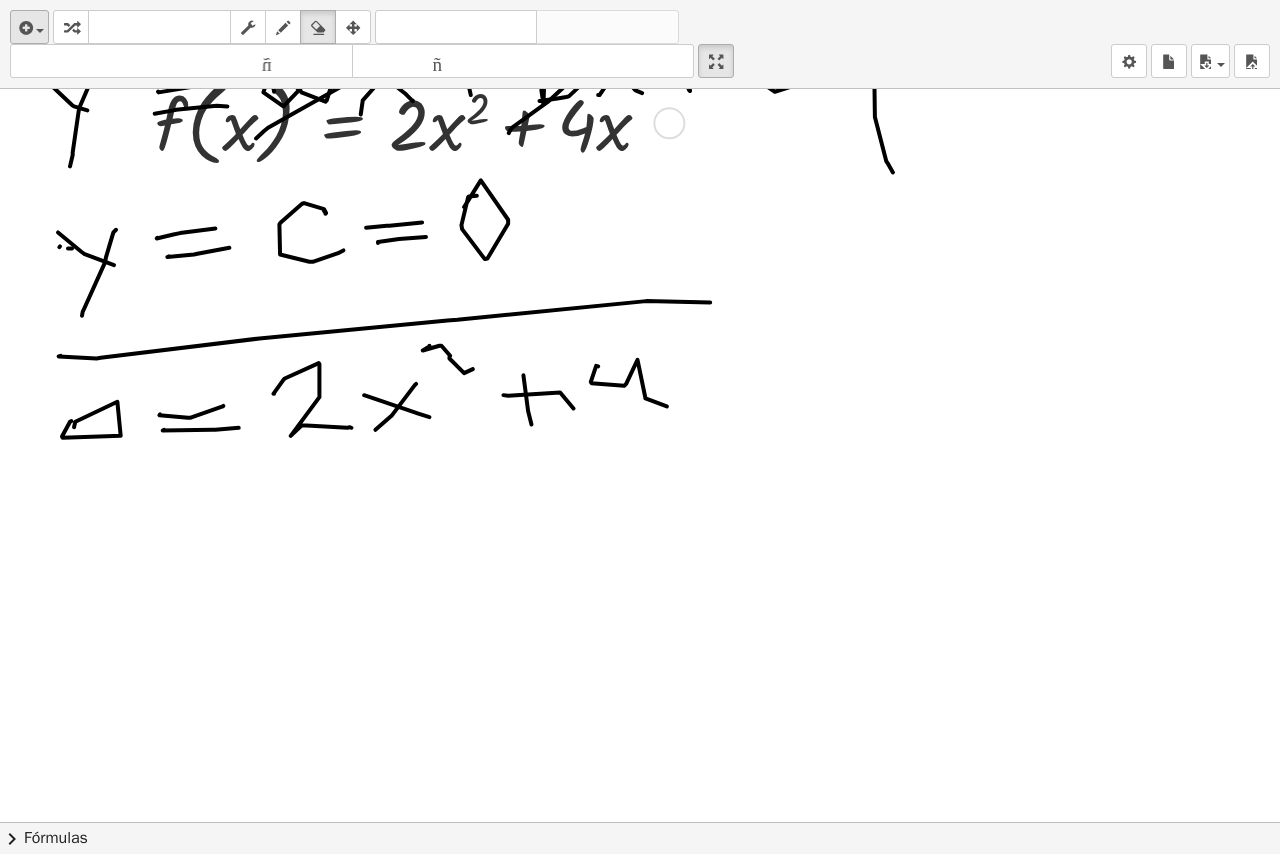 click on "insertar Seleccione uno: Expresión matemática Función Texto Vídeo de YouTube Graficando Geometría Geometría 3D transformar teclado teclado fregar dibujar borrar arreglar deshacer deshacer rehacer rehacer tamaño_del_formato menor tamaño_del_formato más grande pantalla completa carga   ahorrar nuevo ajustes" at bounding box center (640, 44) 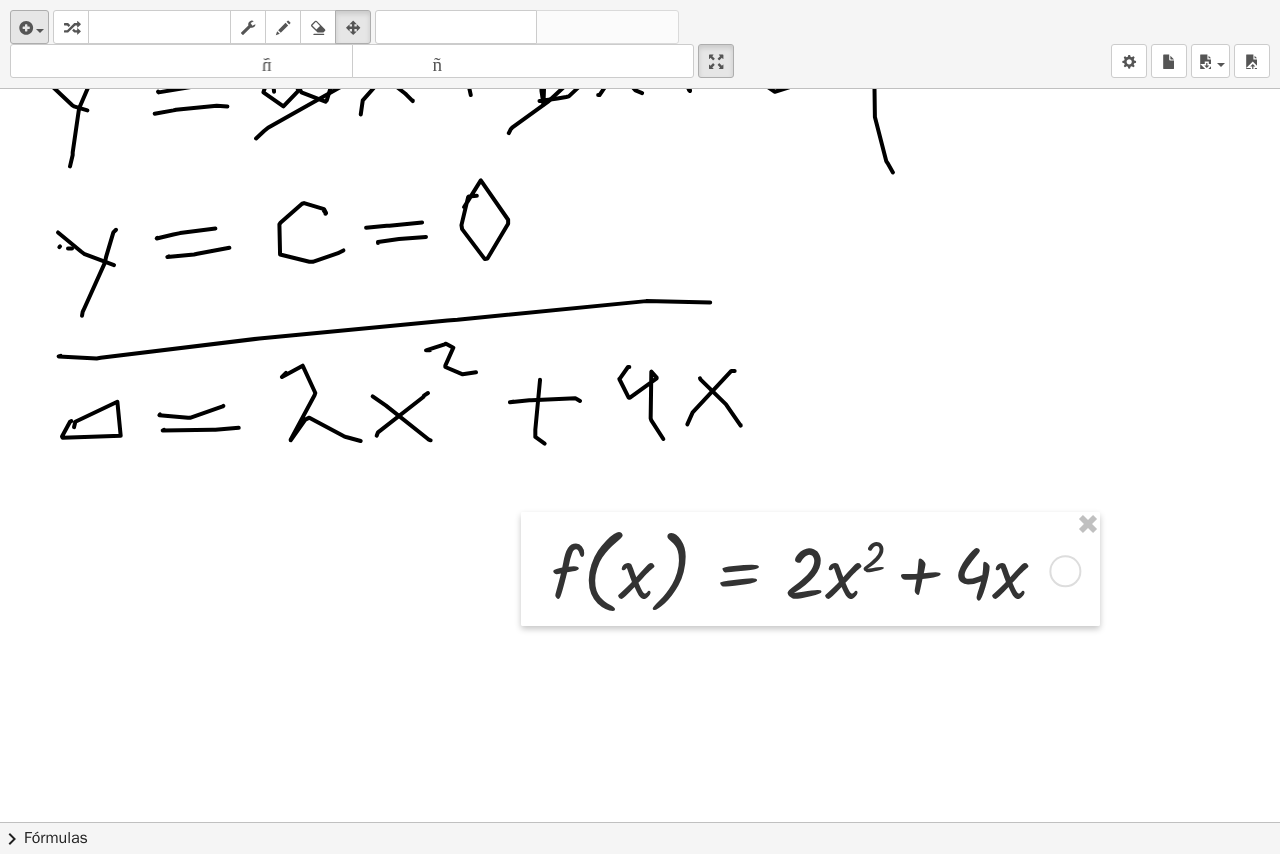 click on "insertar Seleccione uno: Expresión matemática Función Texto Vídeo de YouTube Graficando Geometría Geometría 3D transformar teclado teclado fregar dibujar borrar arreglar deshacer deshacer rehacer rehacer tamaño_del_formato menor tamaño_del_formato más grande pantalla completa carga   ahorrar nuevo ajustes" at bounding box center [640, 44] 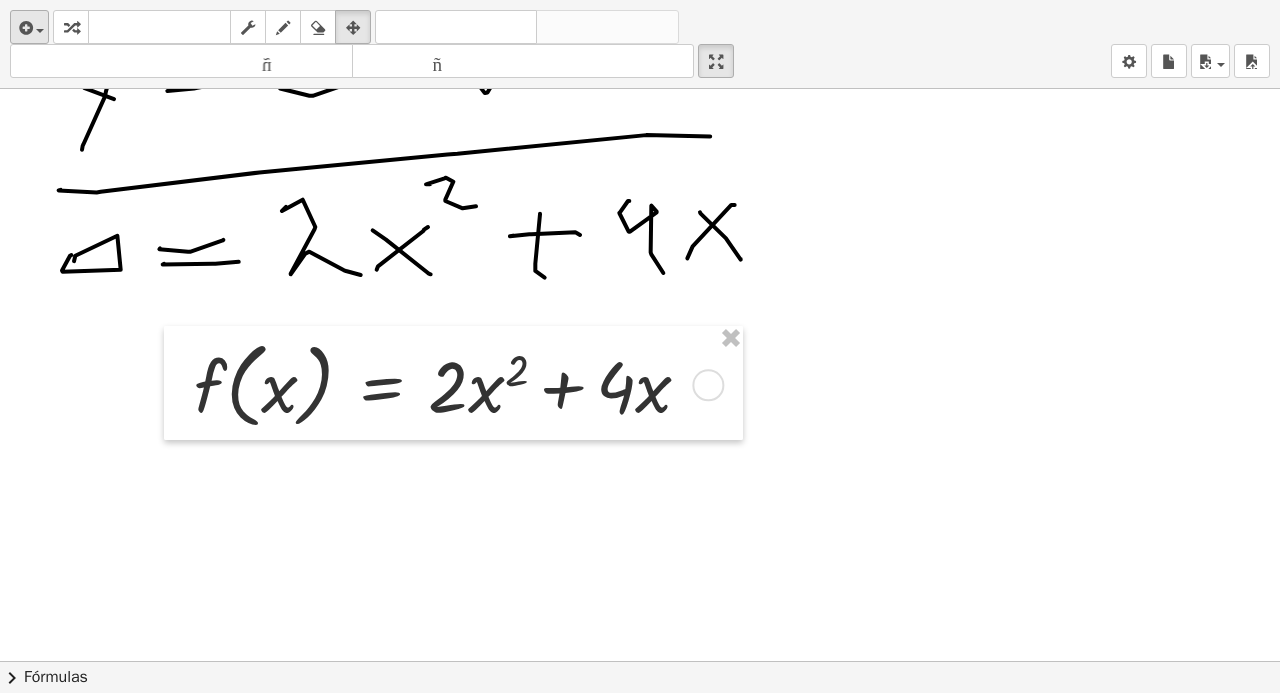 scroll, scrollTop: 1691, scrollLeft: 0, axis: vertical 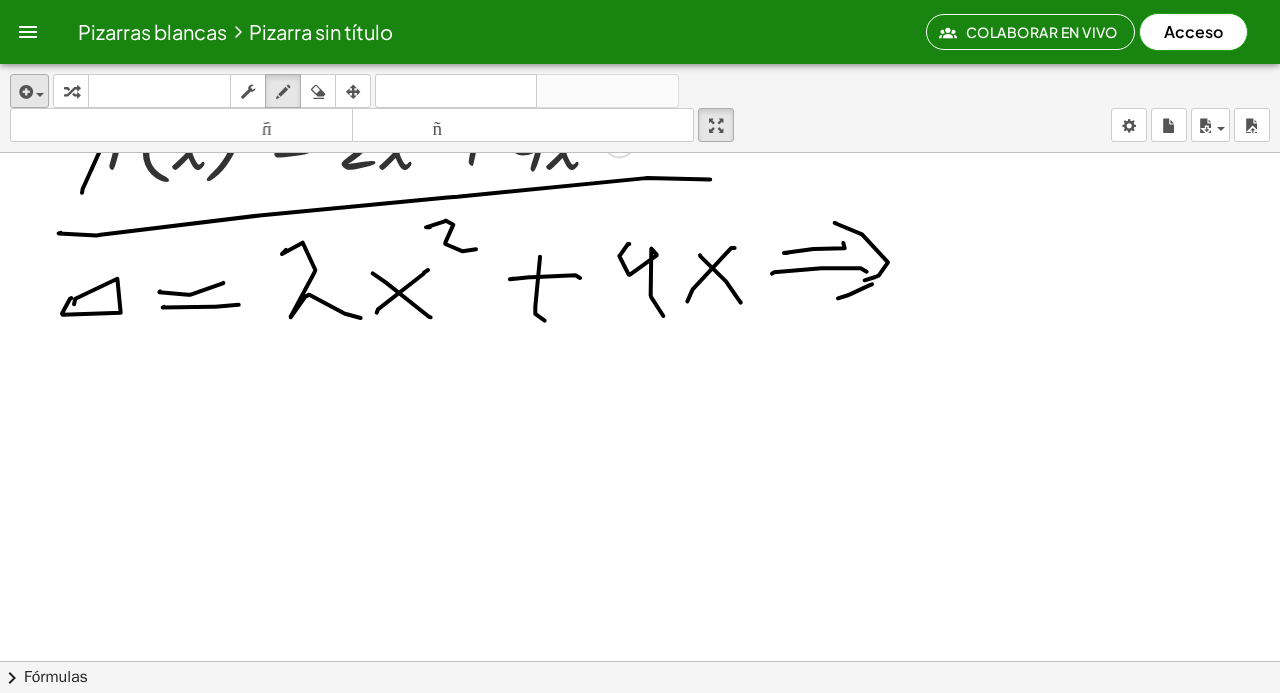 click on "deshacer deshacer" at bounding box center [456, 91] 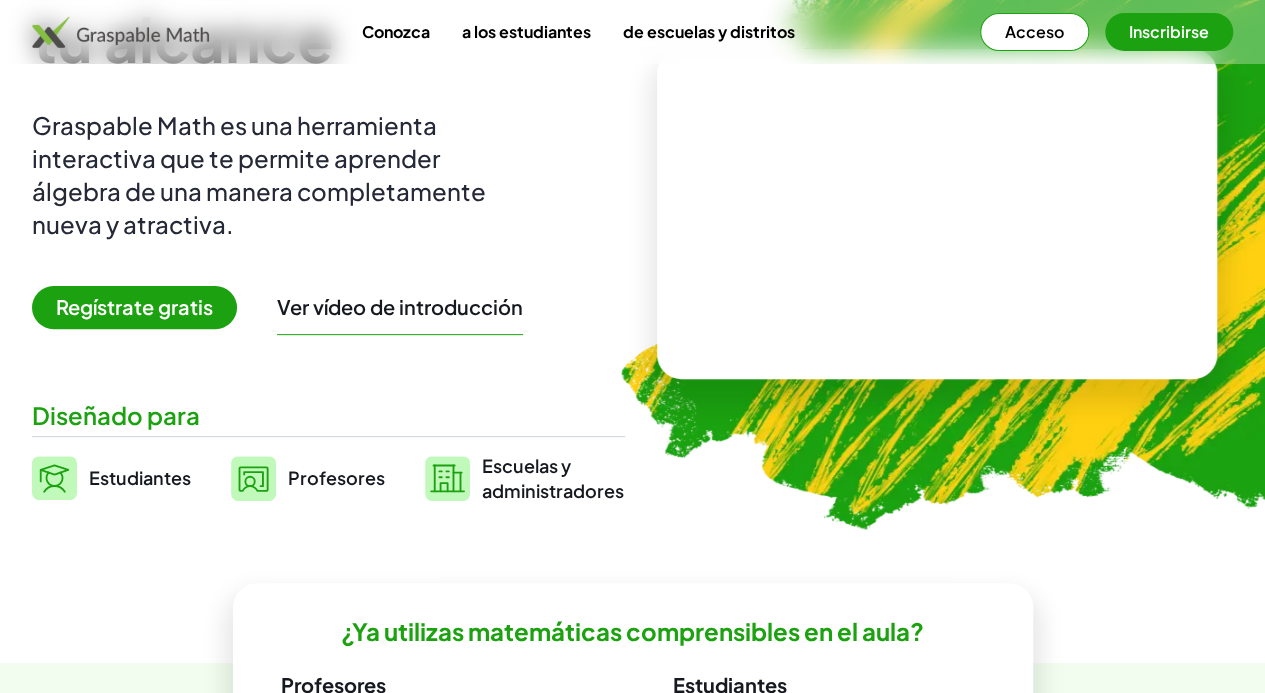 scroll, scrollTop: 192, scrollLeft: 0, axis: vertical 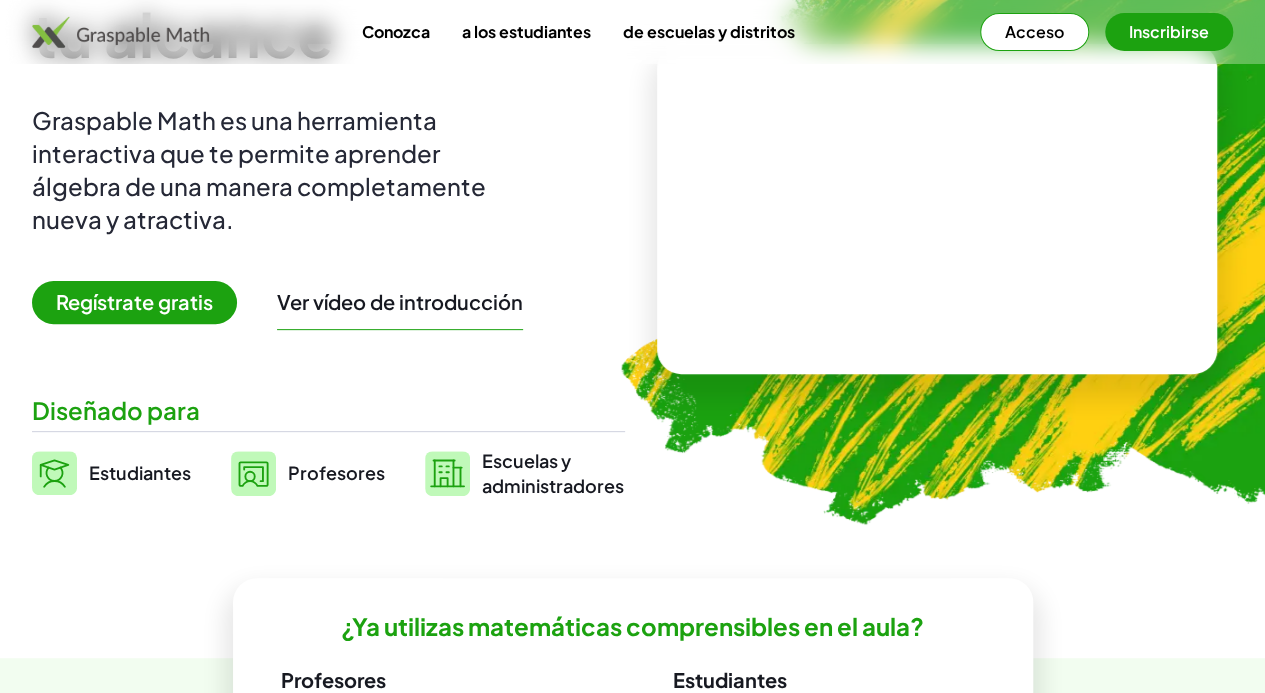 click on "Estudiantes" at bounding box center (140, 472) 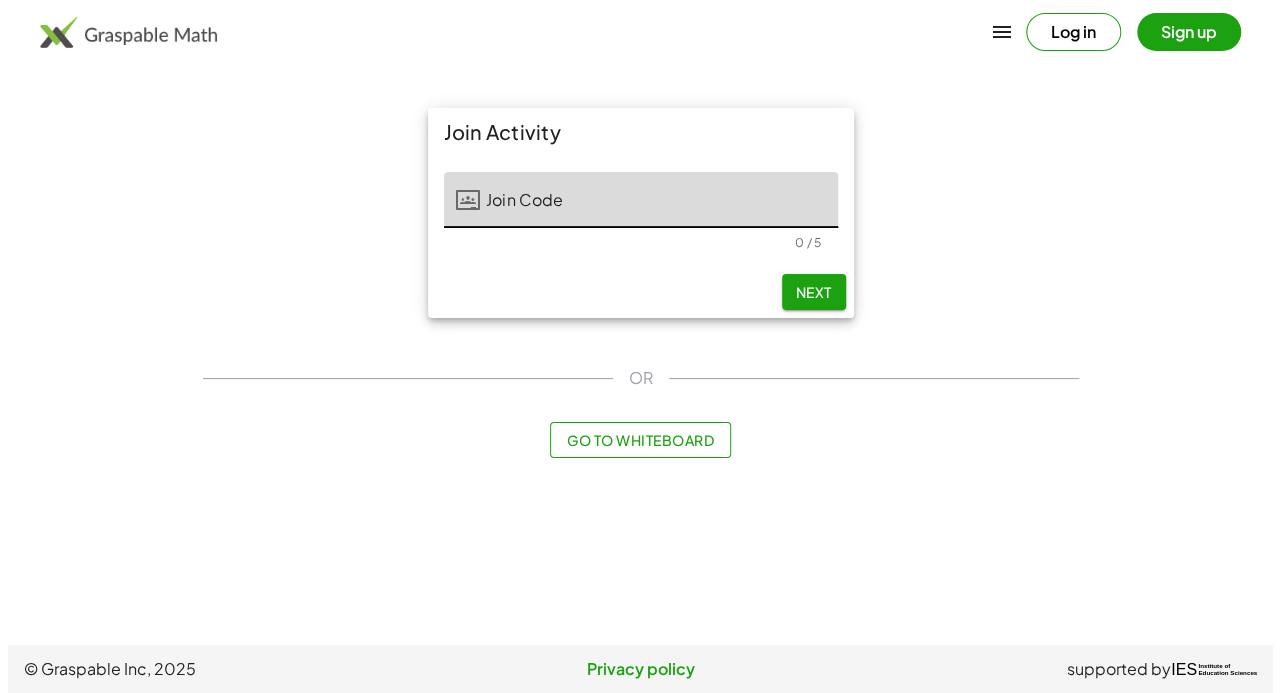 scroll, scrollTop: 0, scrollLeft: 0, axis: both 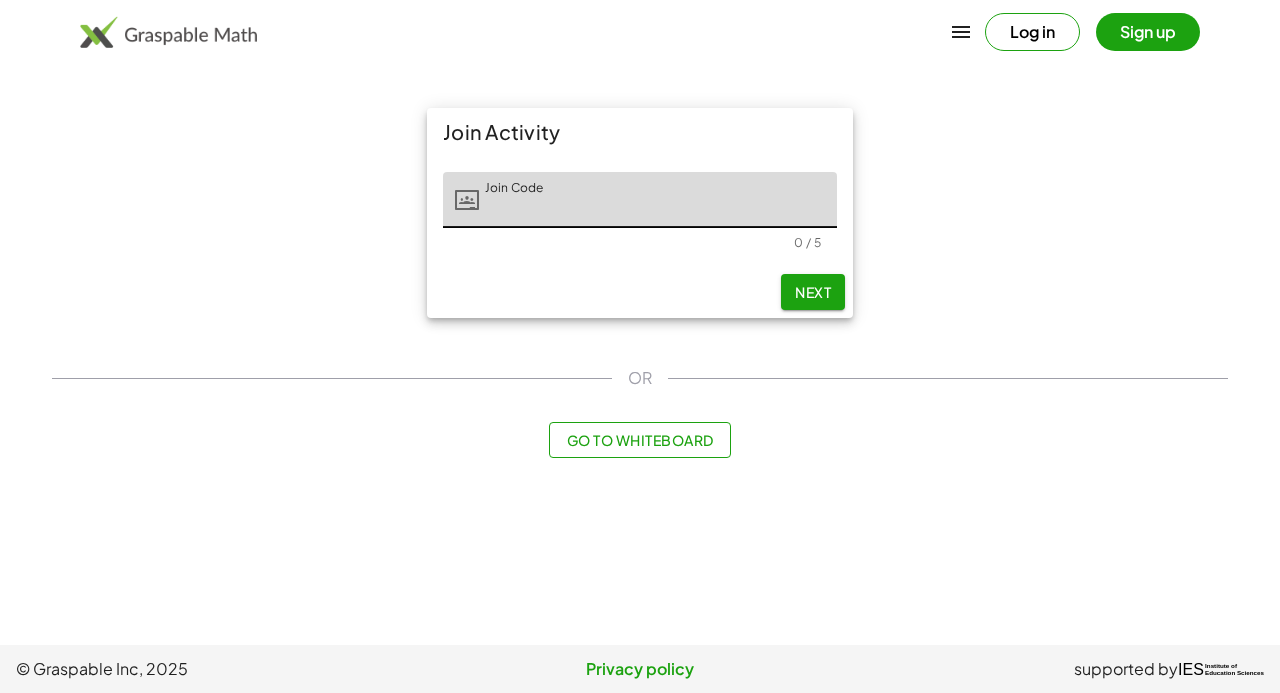 click on "Join Activity Join Code Join Code 0 / 5 Next OR Go to Whiteboard" 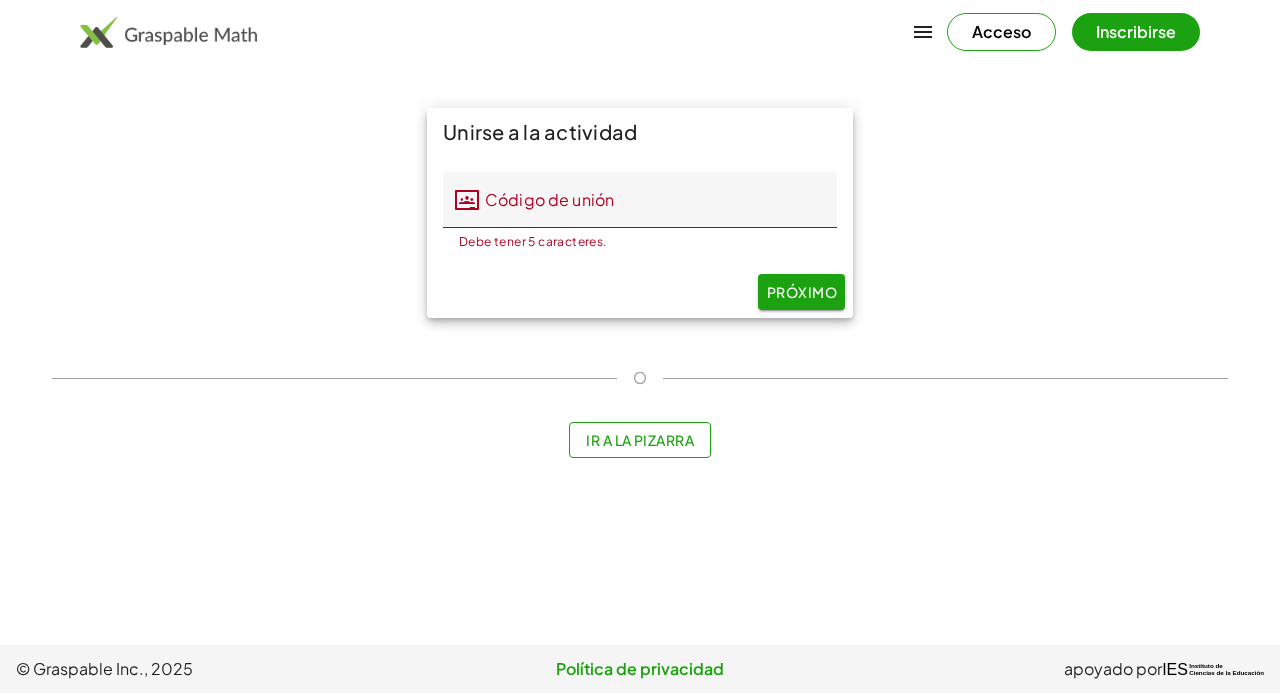 click on "Unirse a la actividad Código de unión Código de unión Debe tener 5 caracteres. 0 / 5 Próximo O Ir a la pizarra" 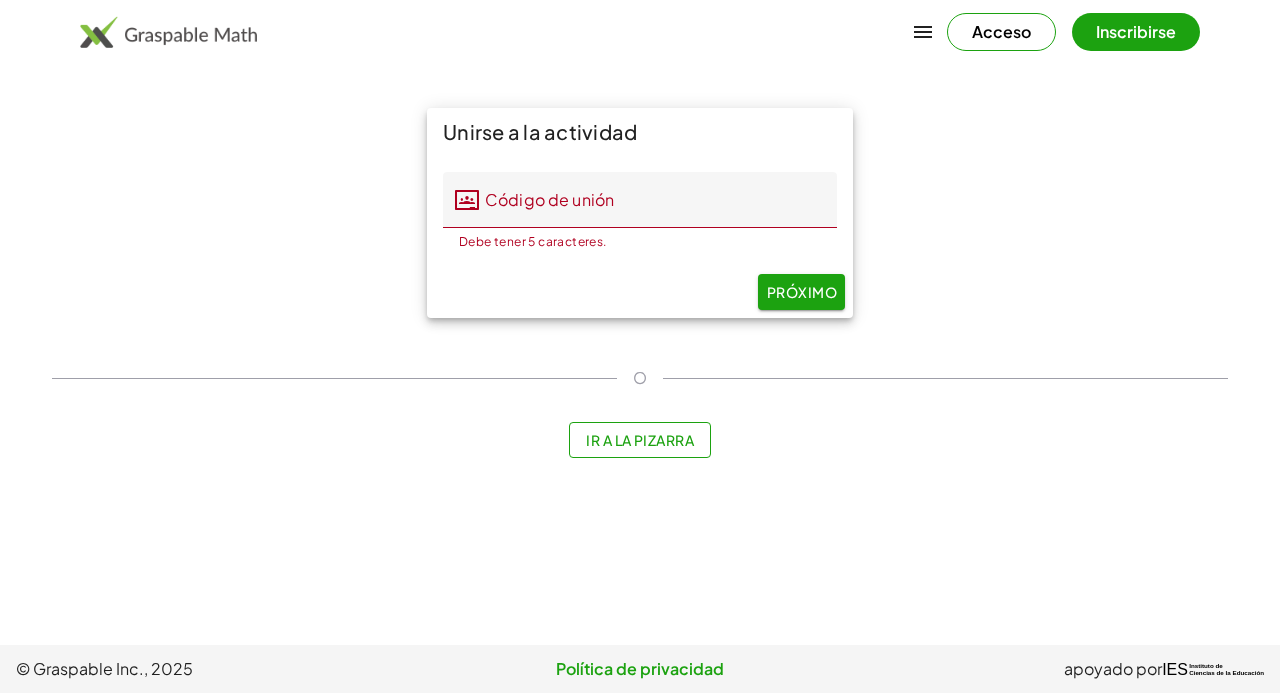 click on "Ir a la pizarra" at bounding box center (640, 440) 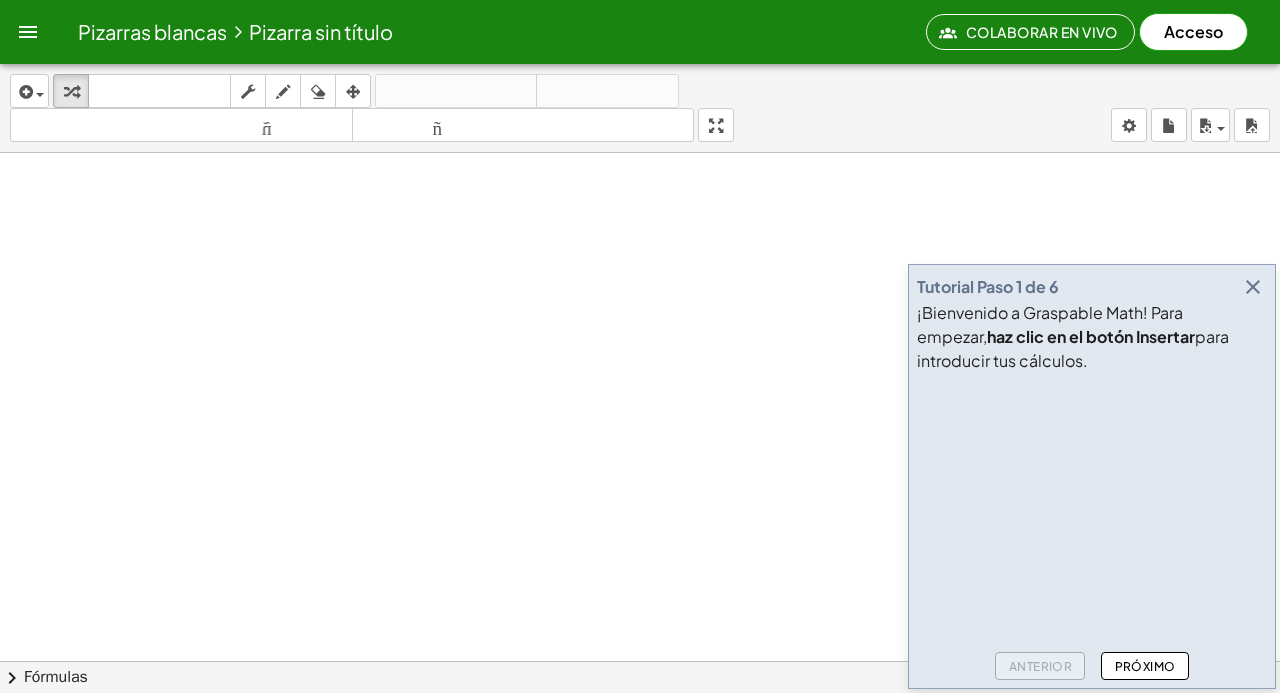 click at bounding box center (1253, 287) 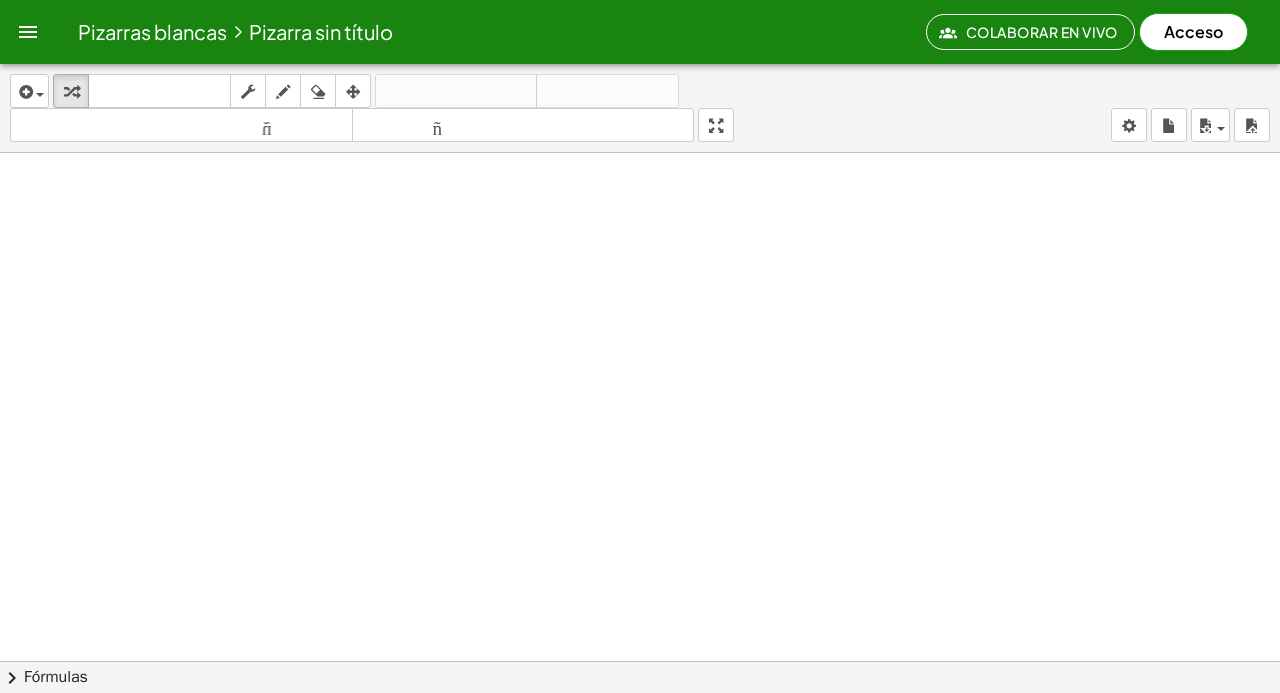 scroll, scrollTop: 0, scrollLeft: 0, axis: both 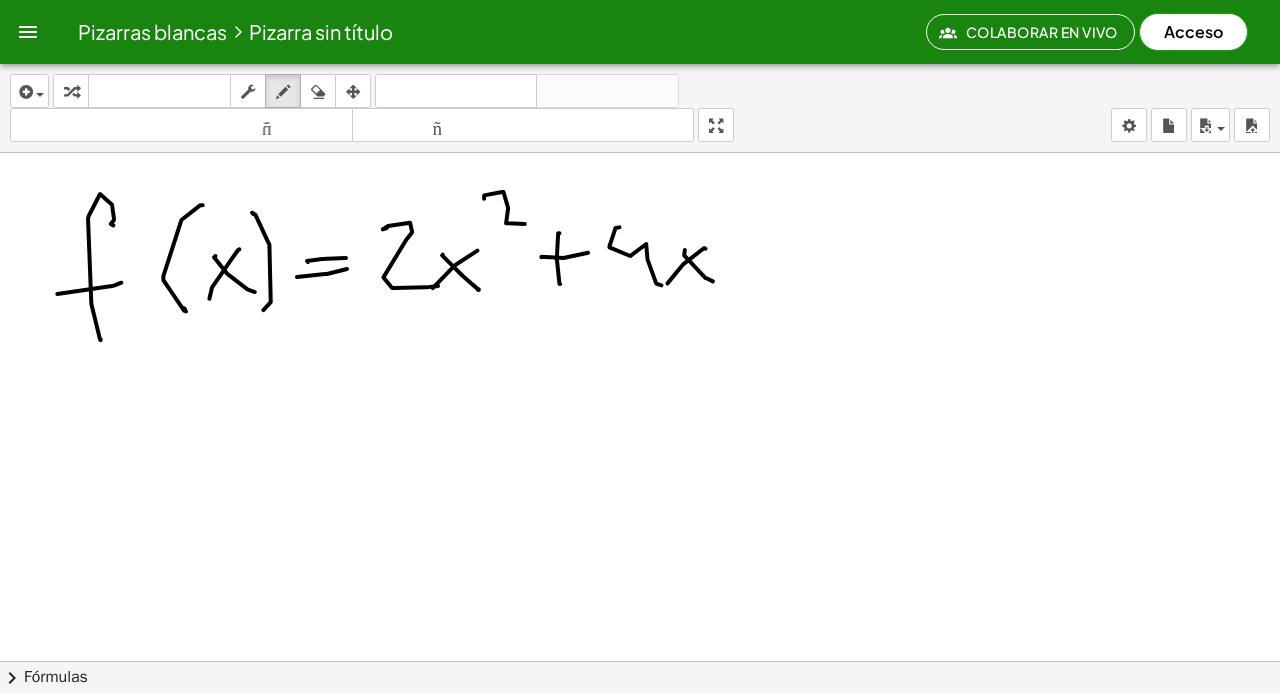 click on "Pizarra sin título" 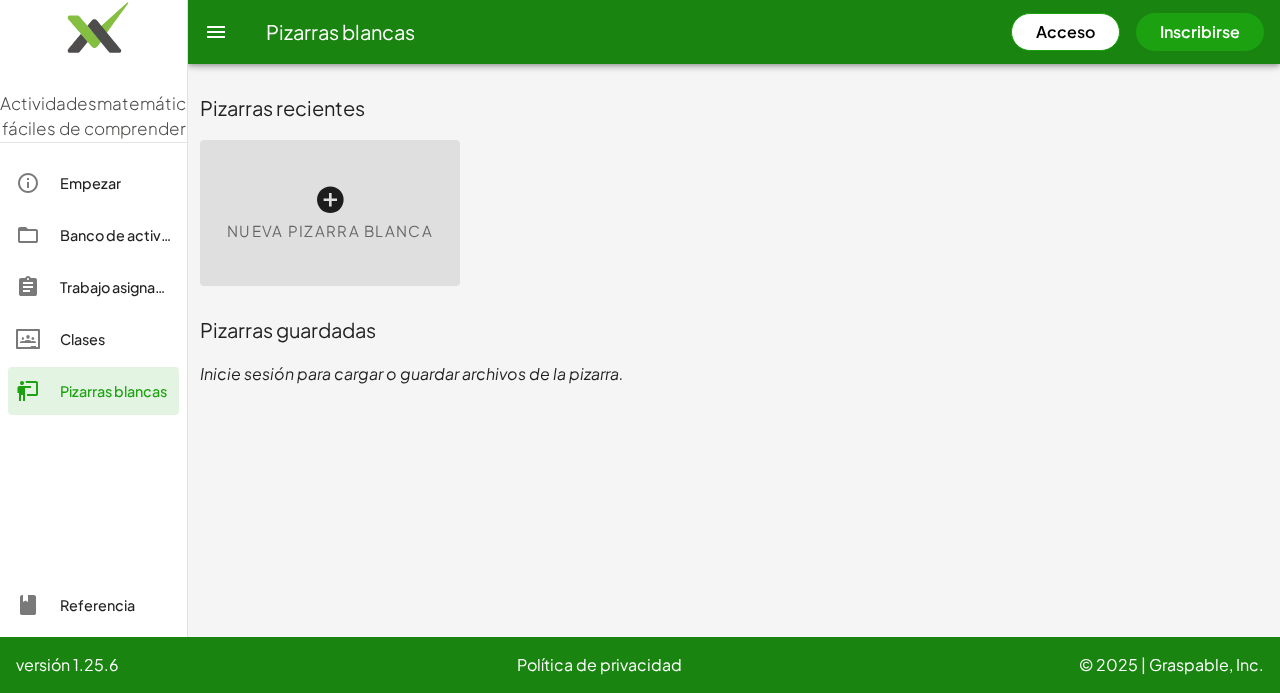 click on "Clases" 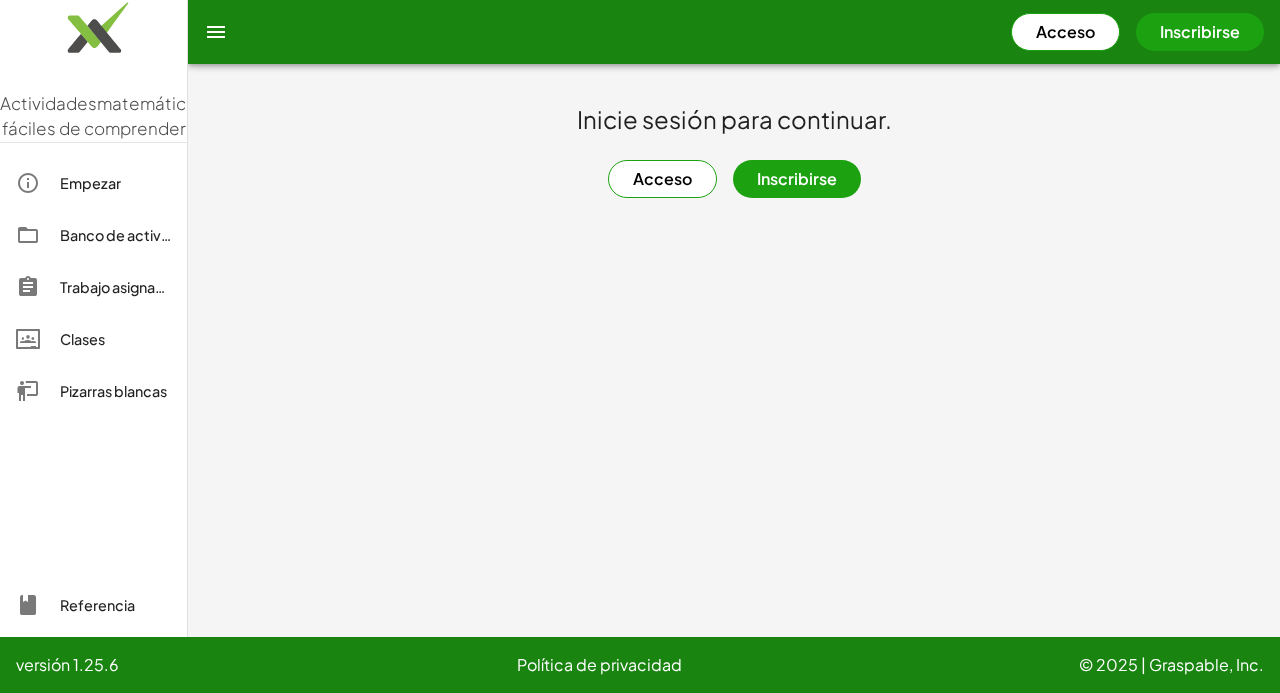 click on "Pizarras blancas" at bounding box center (113, 391) 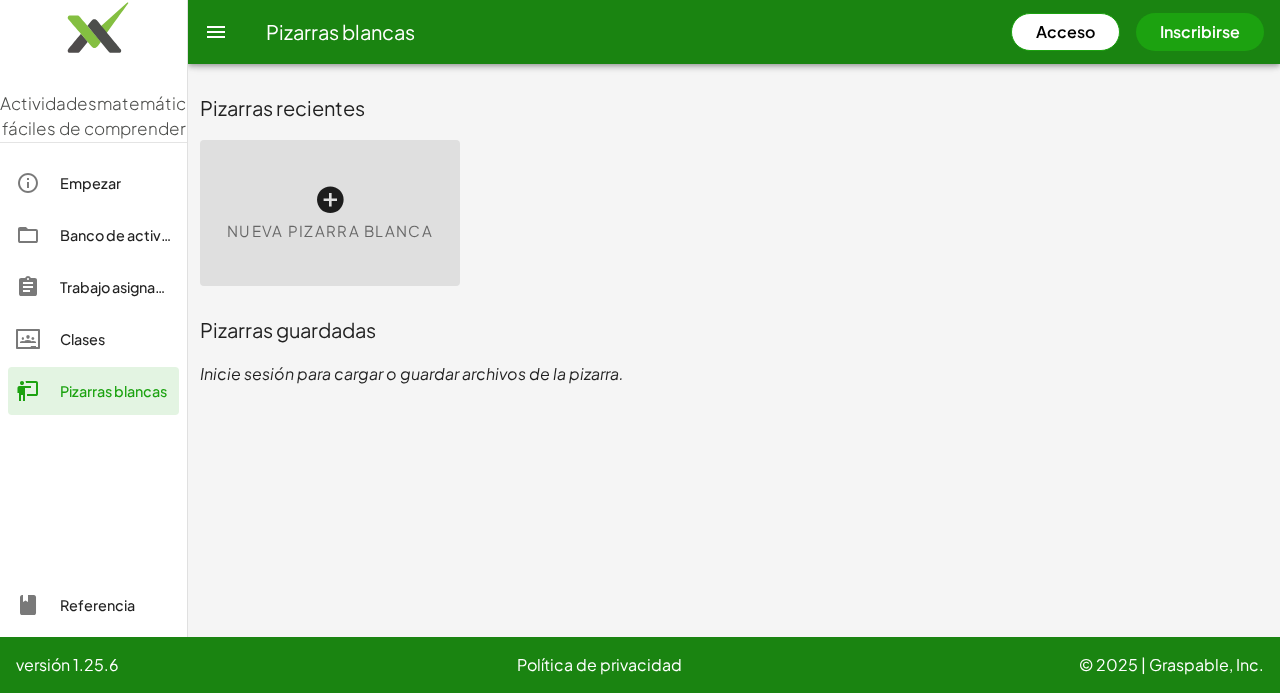click on "Nueva pizarra blanca" at bounding box center [330, 230] 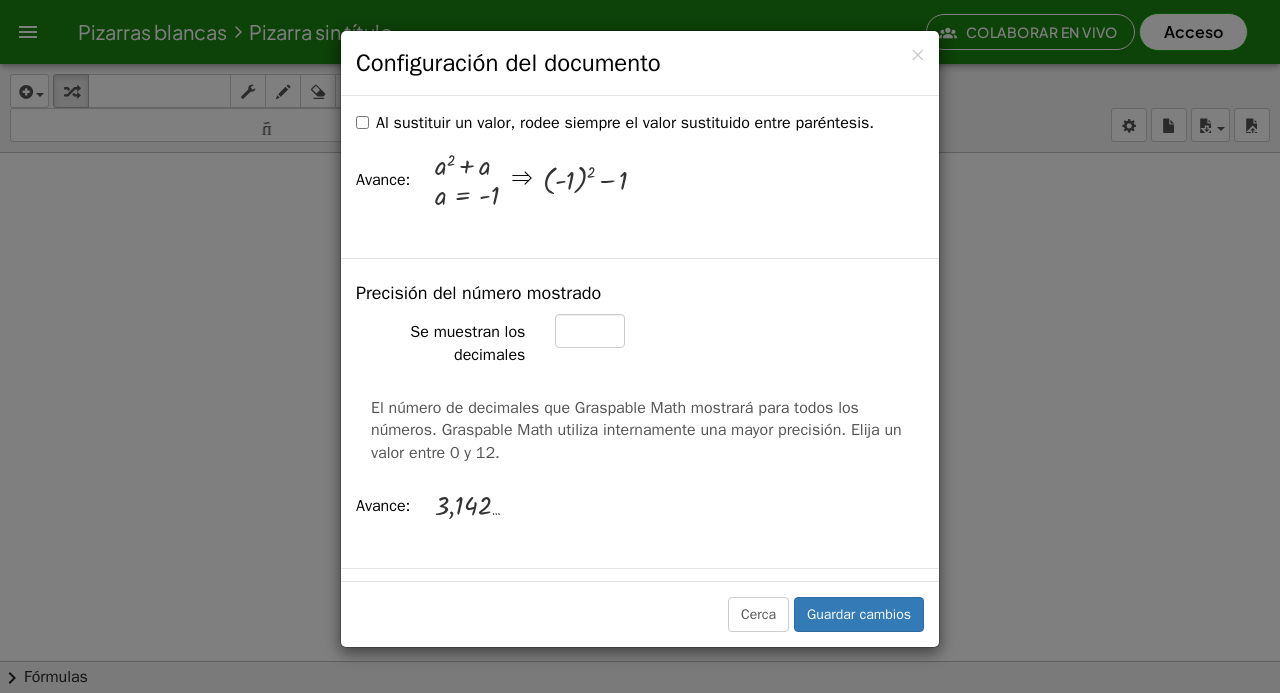 scroll, scrollTop: 667, scrollLeft: 0, axis: vertical 